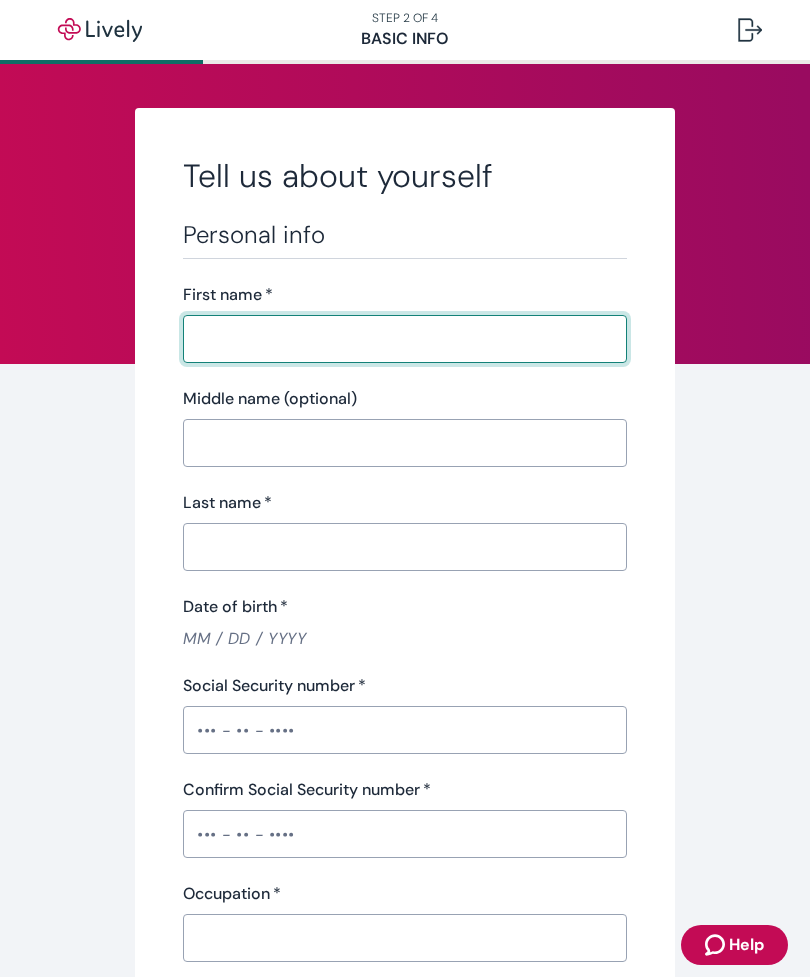 scroll, scrollTop: 0, scrollLeft: 0, axis: both 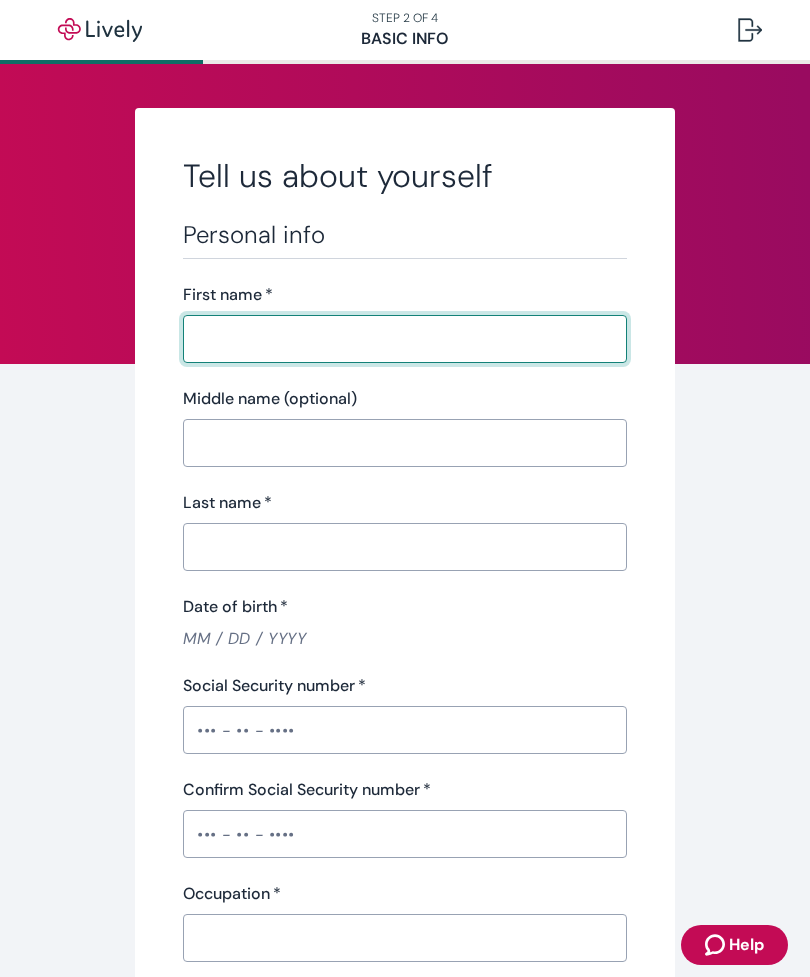 click on "First name   *" at bounding box center [398, 339] 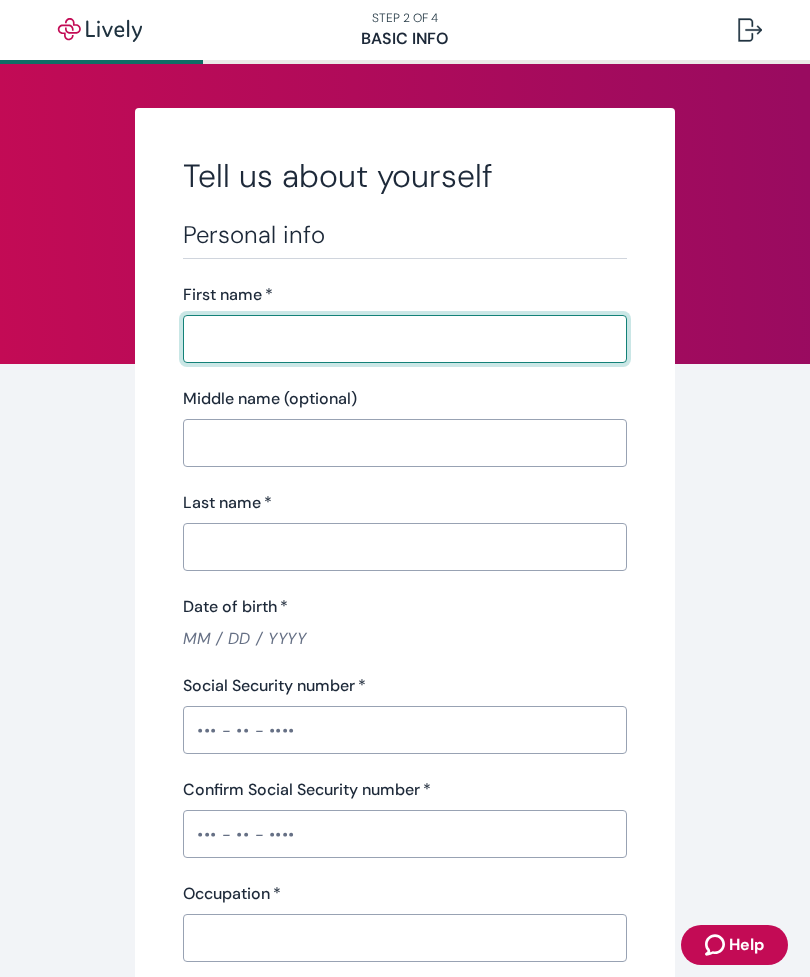 type on "O" 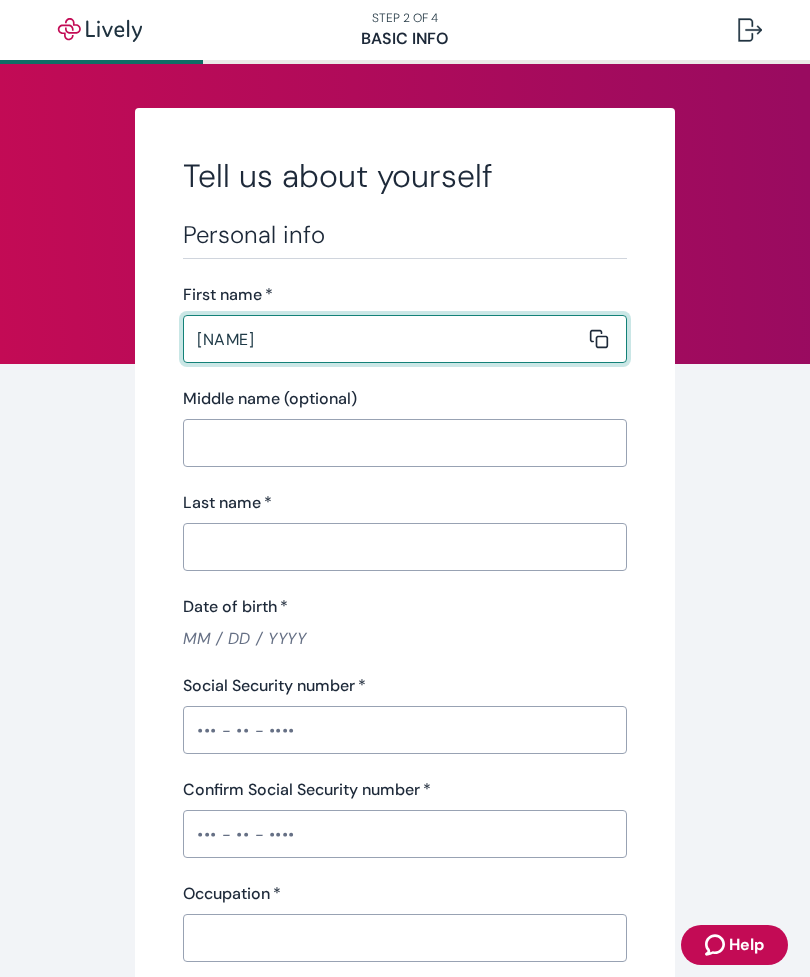 type on "[NAME]" 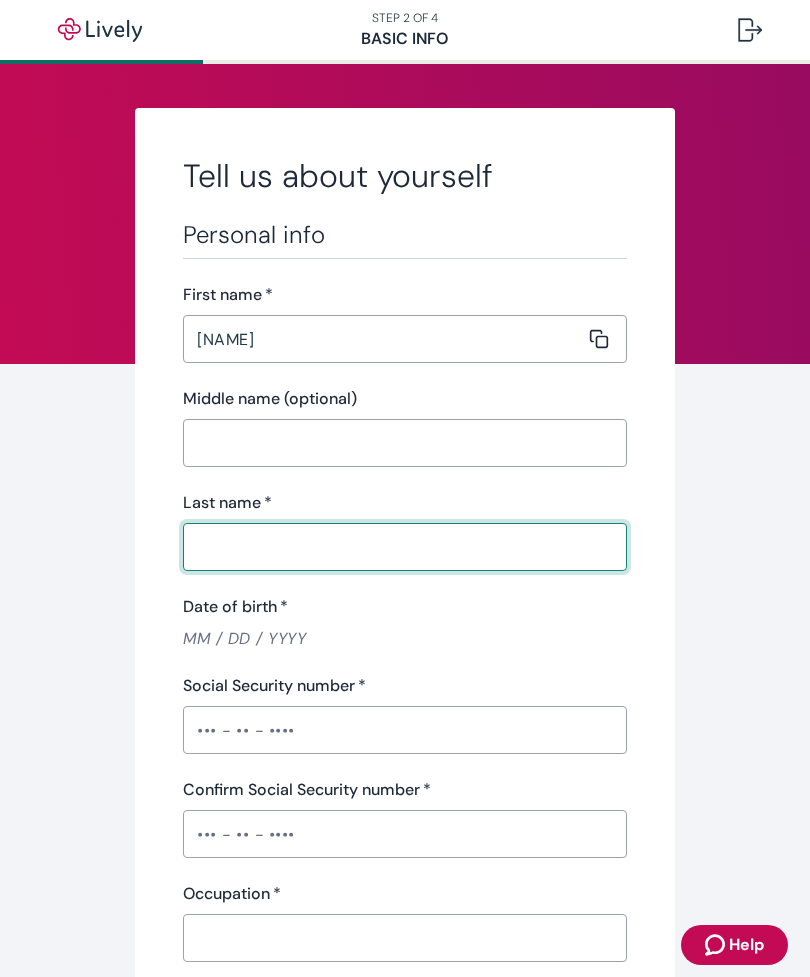 click on "Last name   *" at bounding box center (398, 547) 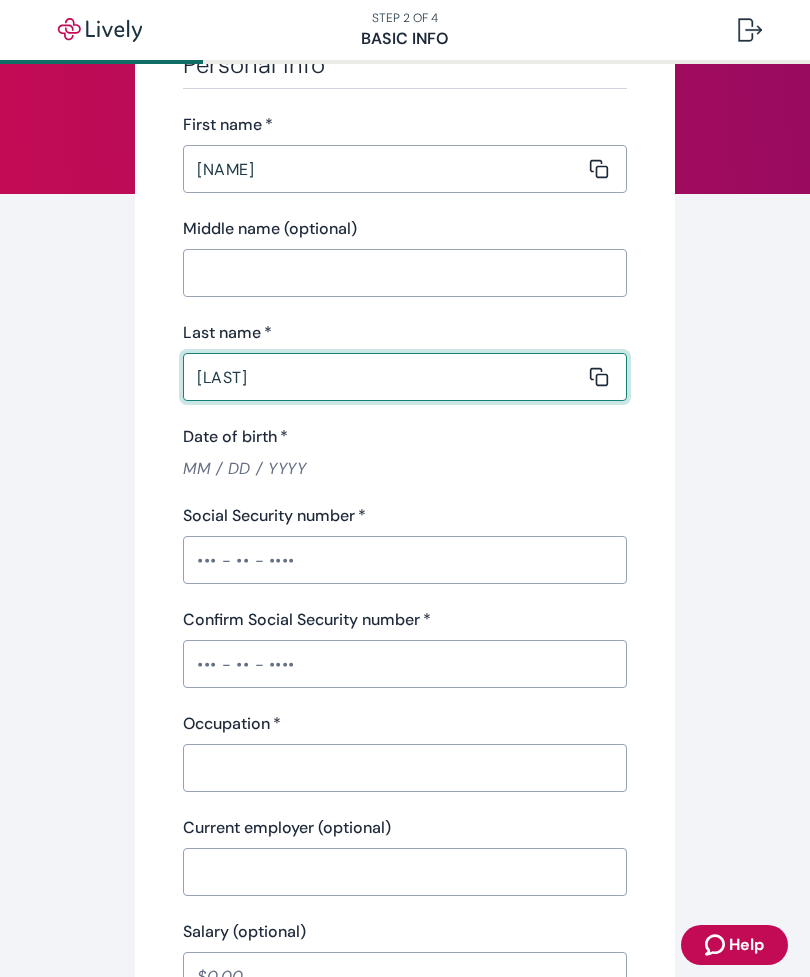 scroll, scrollTop: 217, scrollLeft: 0, axis: vertical 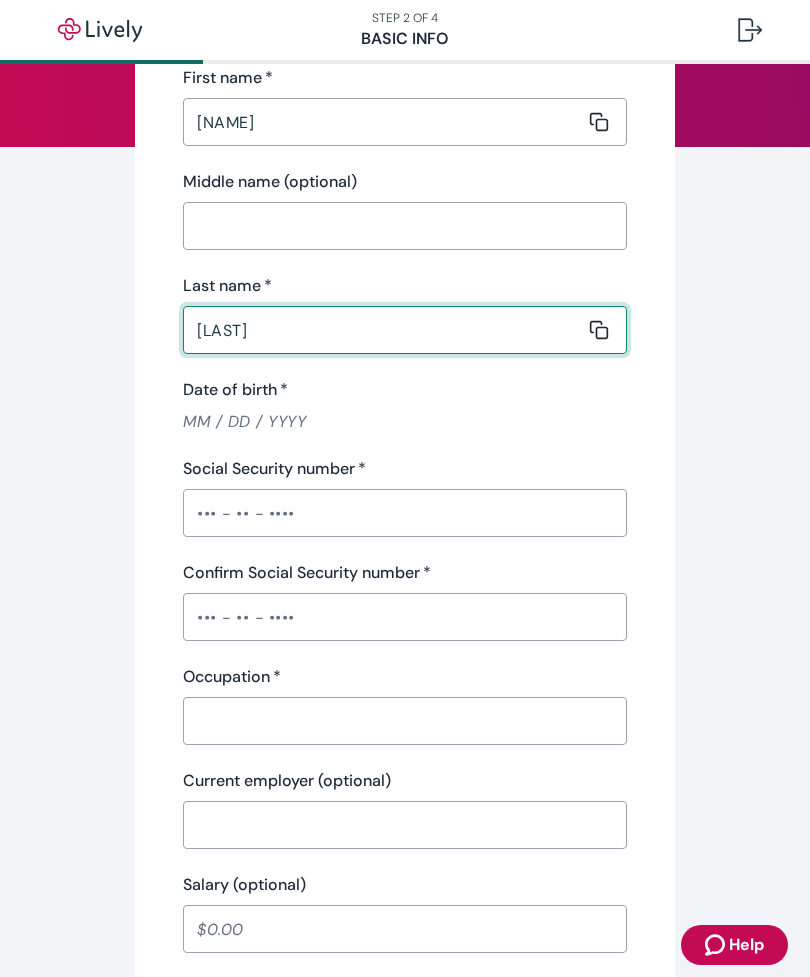 type on "[LAST]" 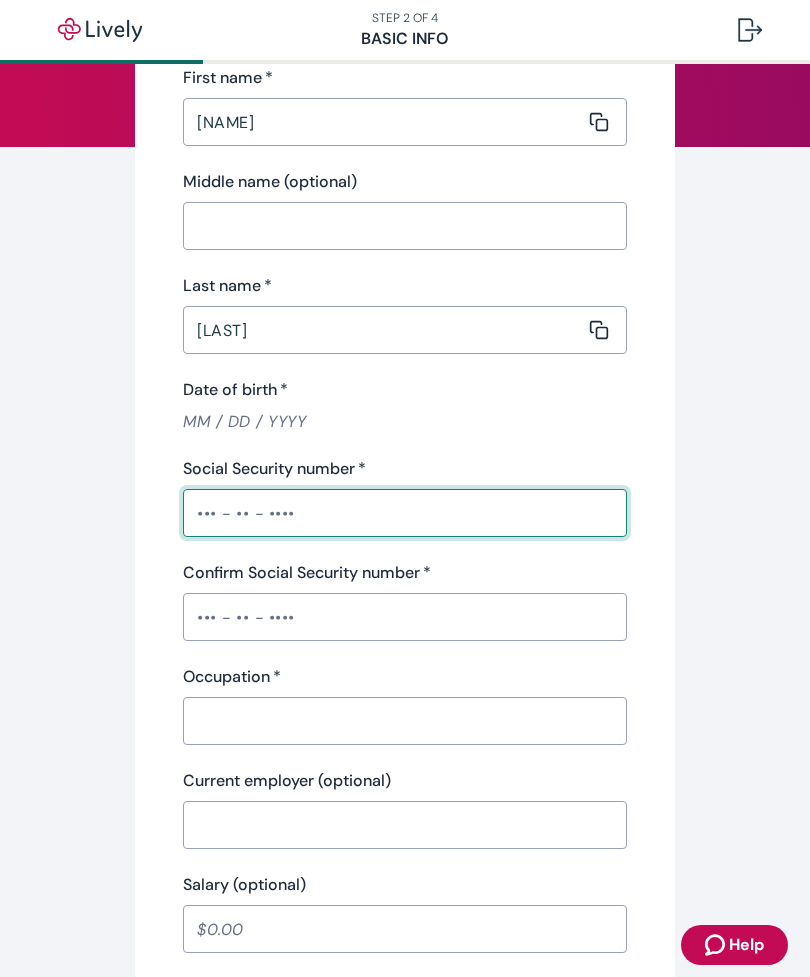 click on "Date of birth   *" at bounding box center [405, 421] 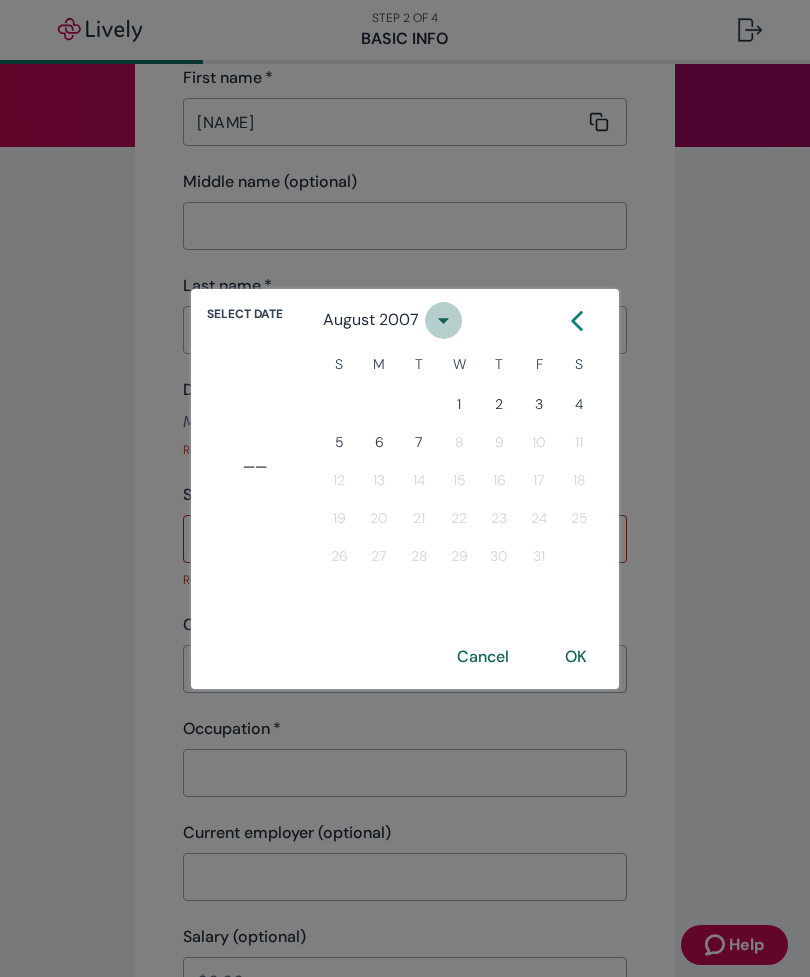 click at bounding box center [443, 320] 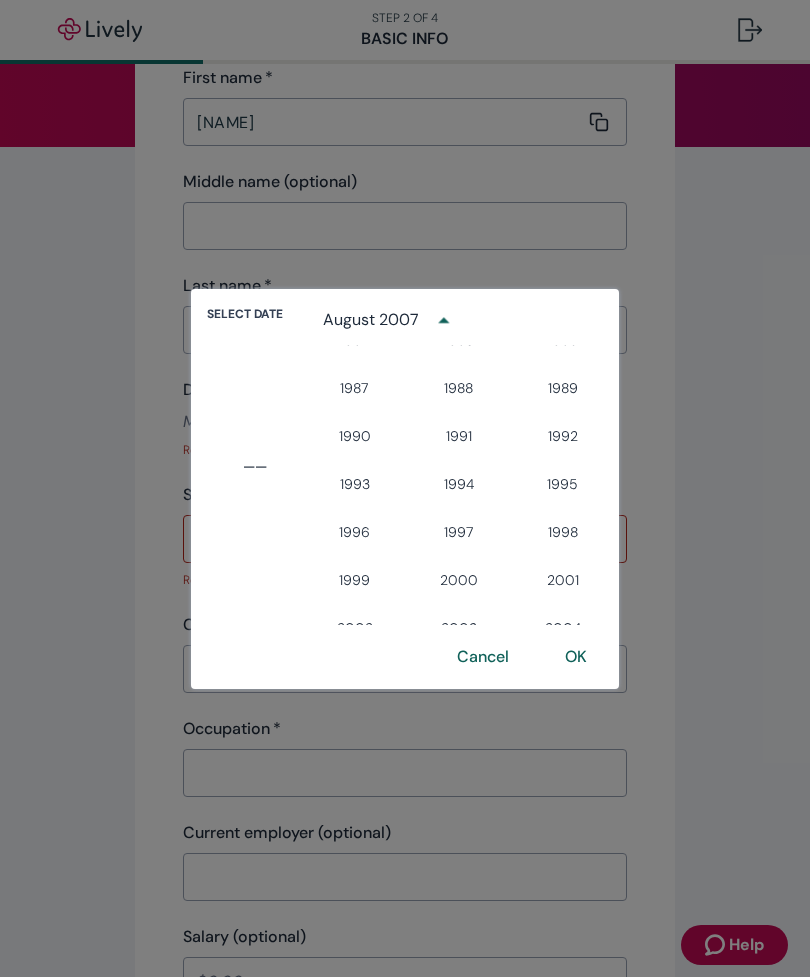 scroll, scrollTop: 1323, scrollLeft: 0, axis: vertical 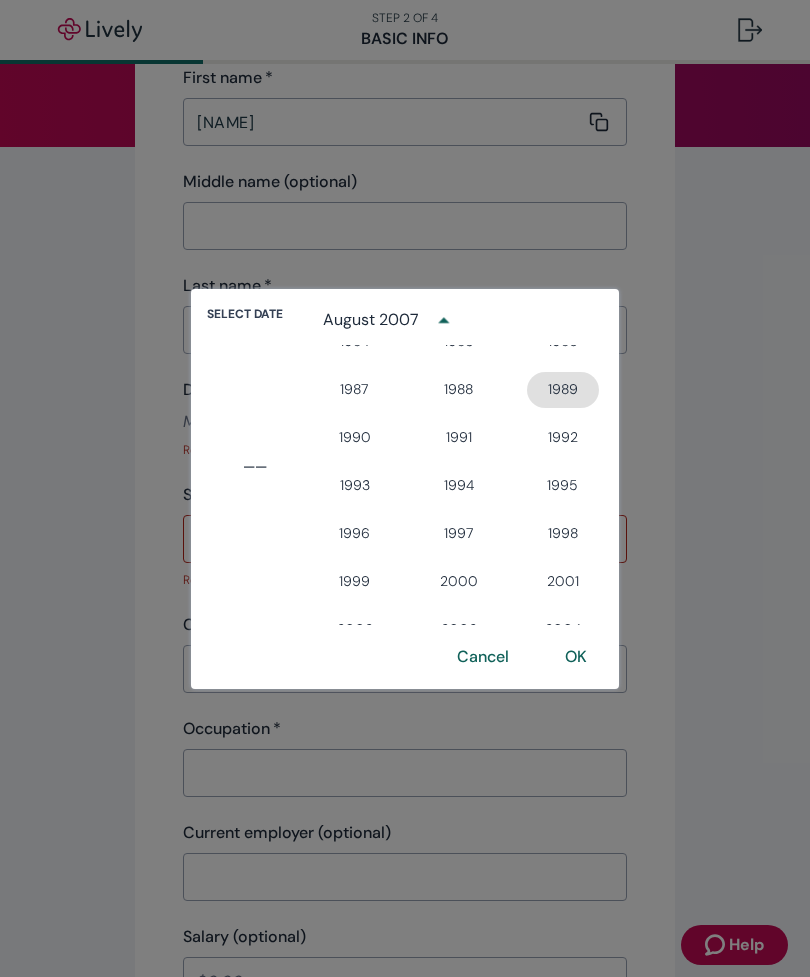 click on "1989" at bounding box center [563, 390] 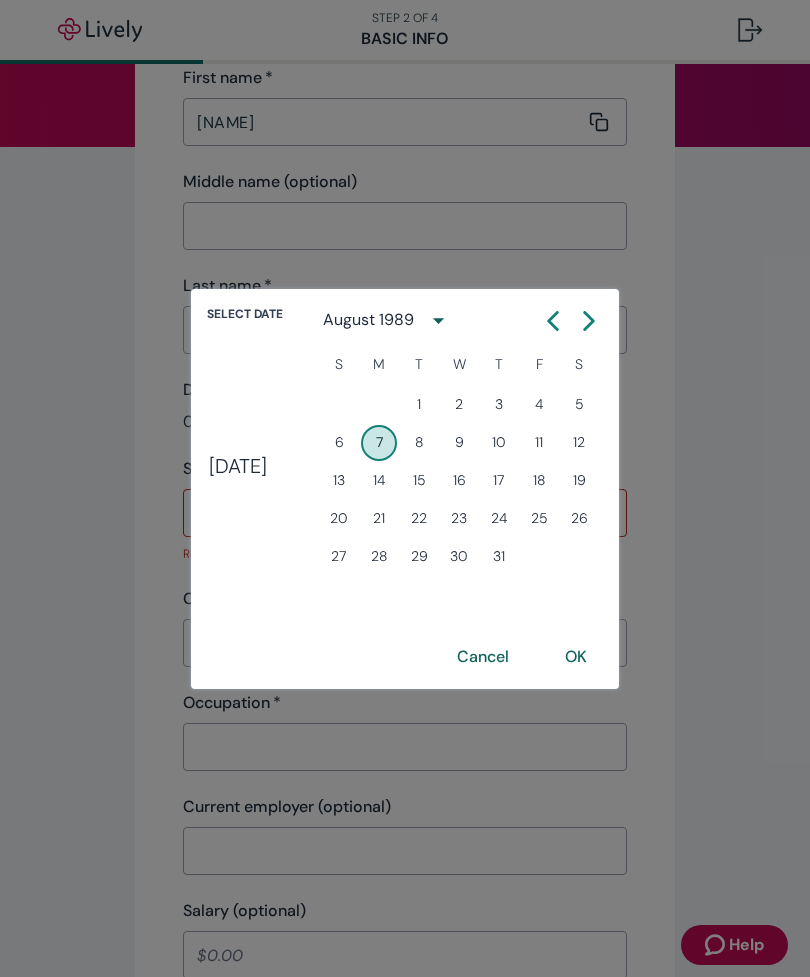 click on "August 1989" at bounding box center (368, 320) 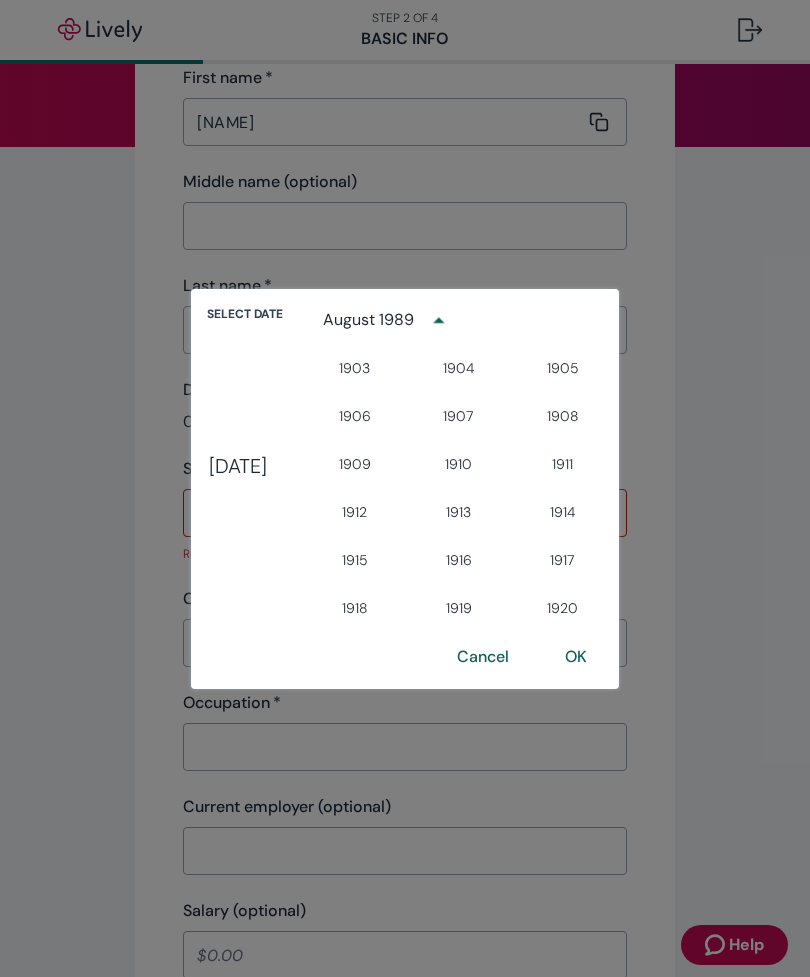 scroll, scrollTop: 1228, scrollLeft: 0, axis: vertical 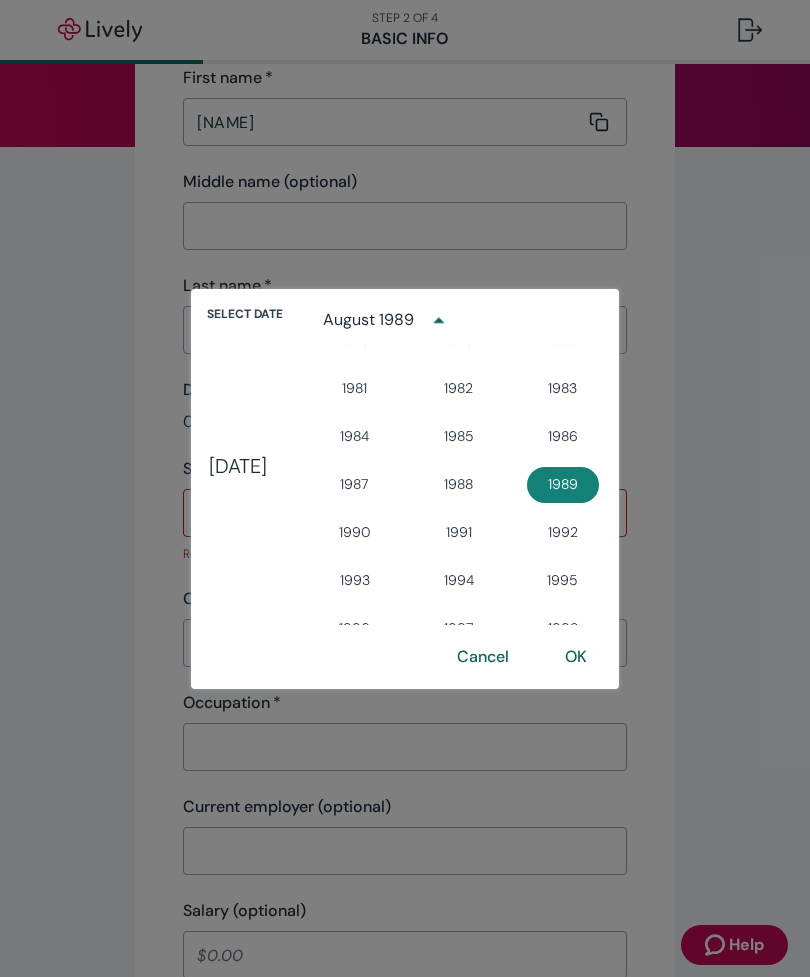 click on "August 1989" at bounding box center [368, 320] 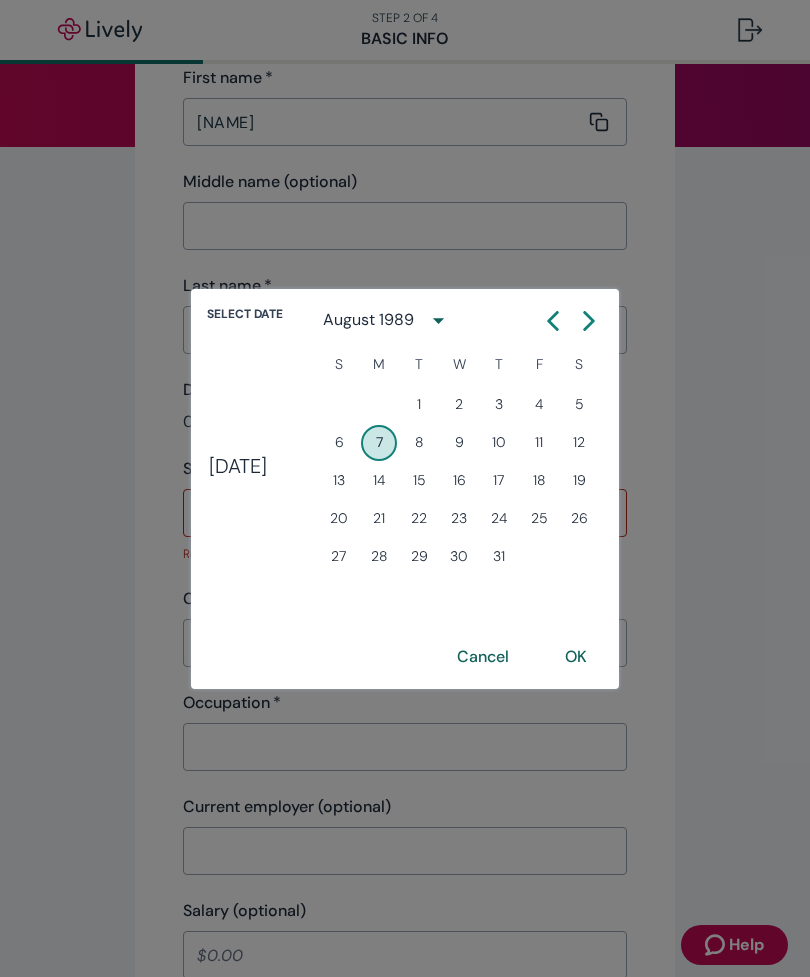 click 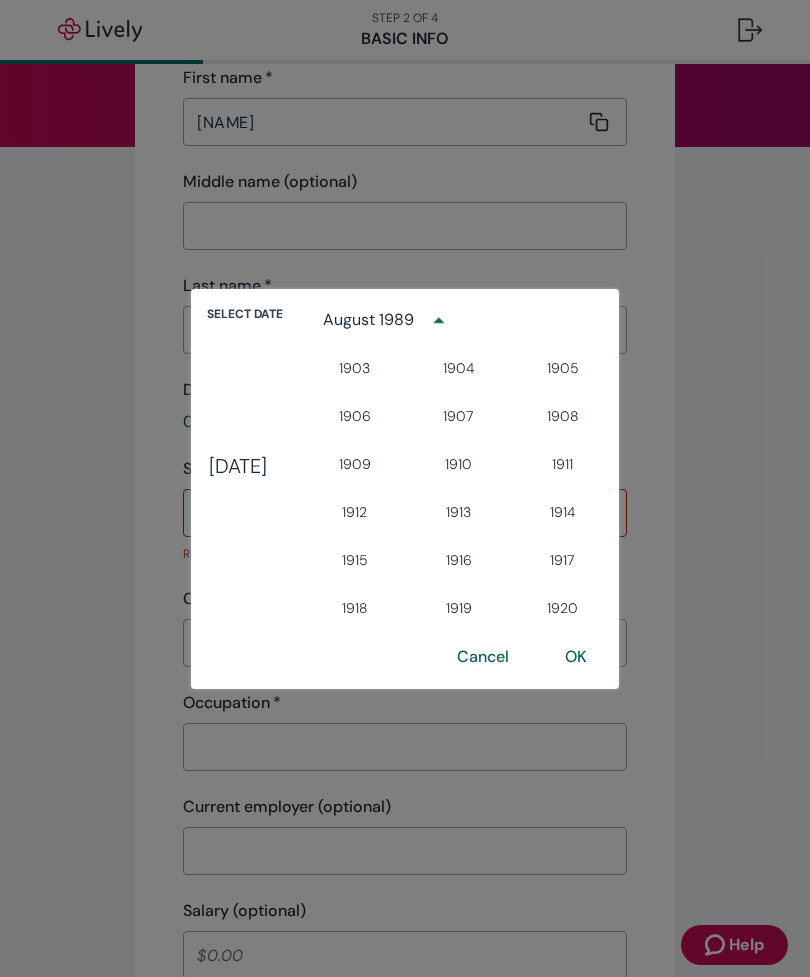 scroll, scrollTop: 1228, scrollLeft: 0, axis: vertical 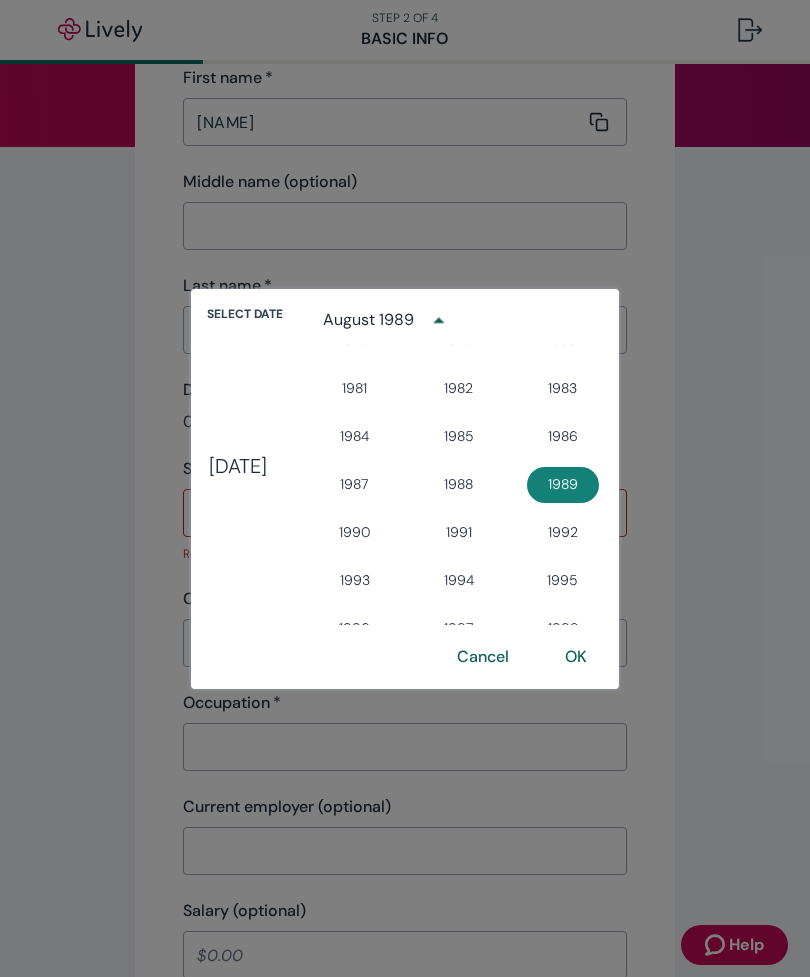 click on "August 1989" at bounding box center [368, 320] 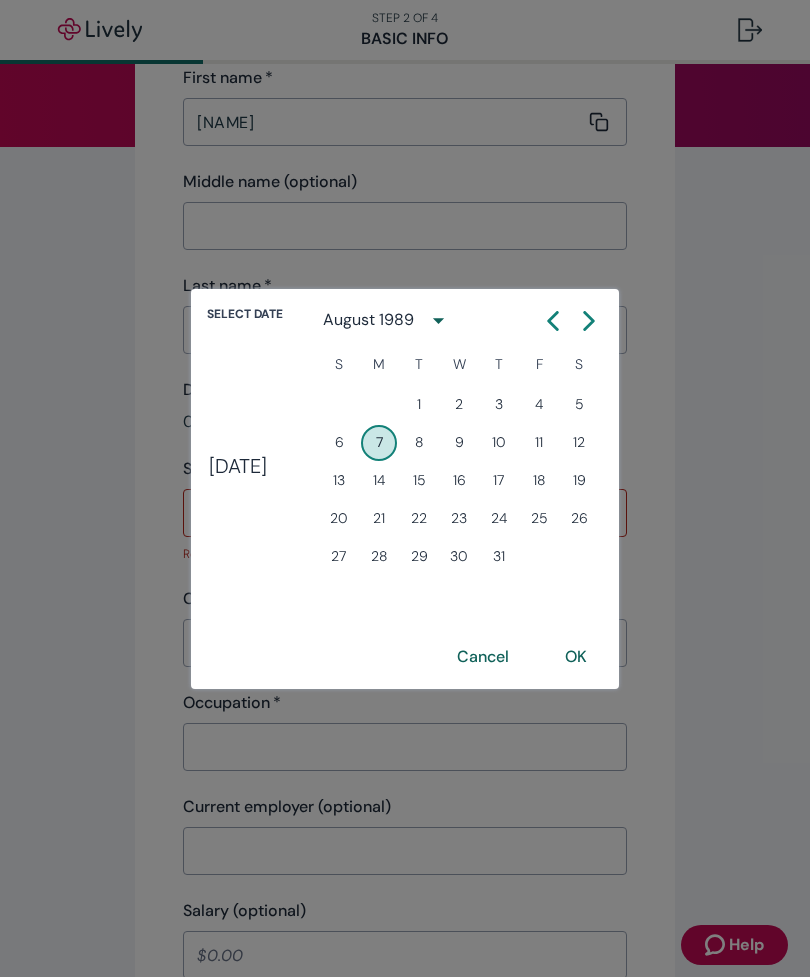 click on "August 1989" at bounding box center (390, 320) 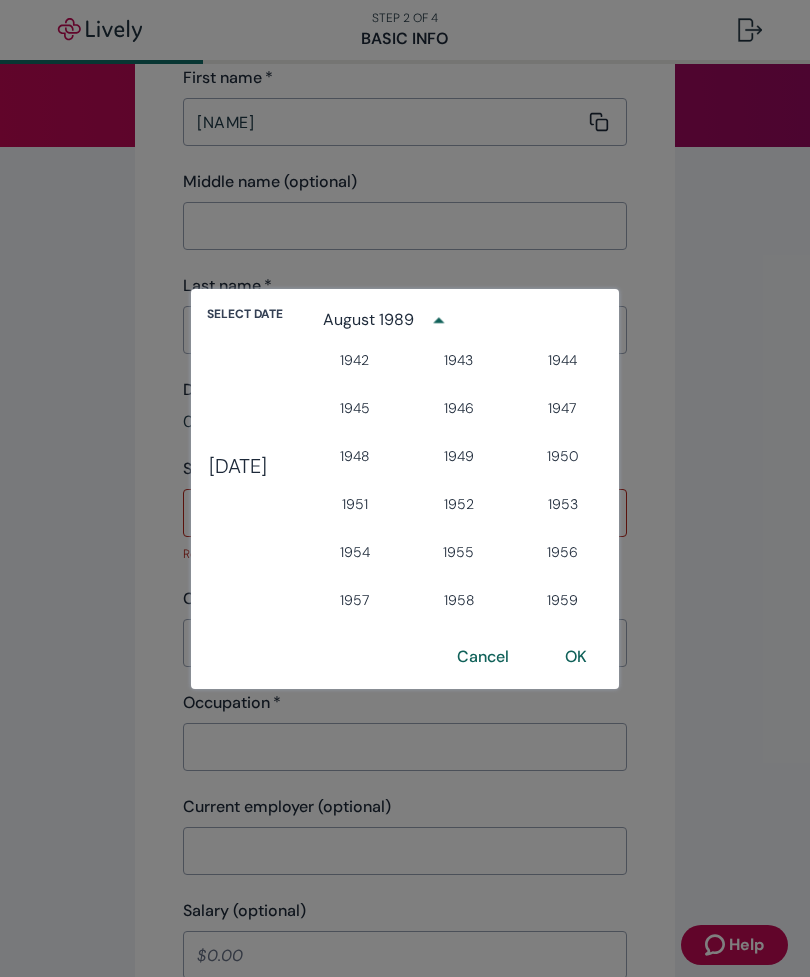 scroll, scrollTop: 633, scrollLeft: 0, axis: vertical 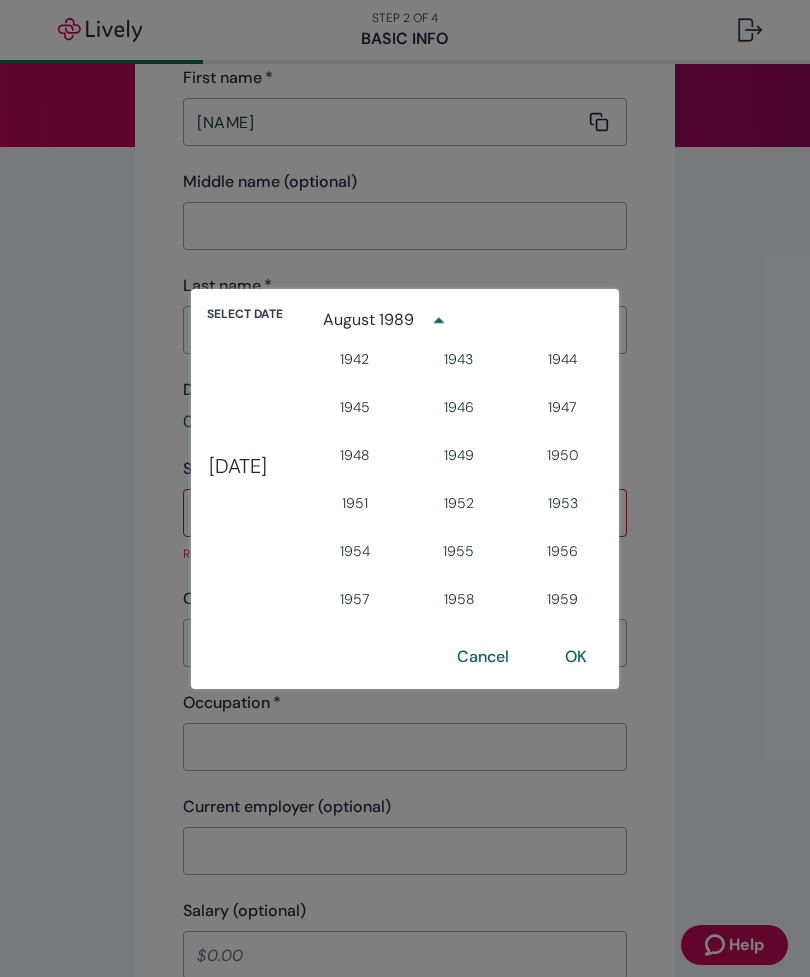 click on "August 1989" at bounding box center [368, 320] 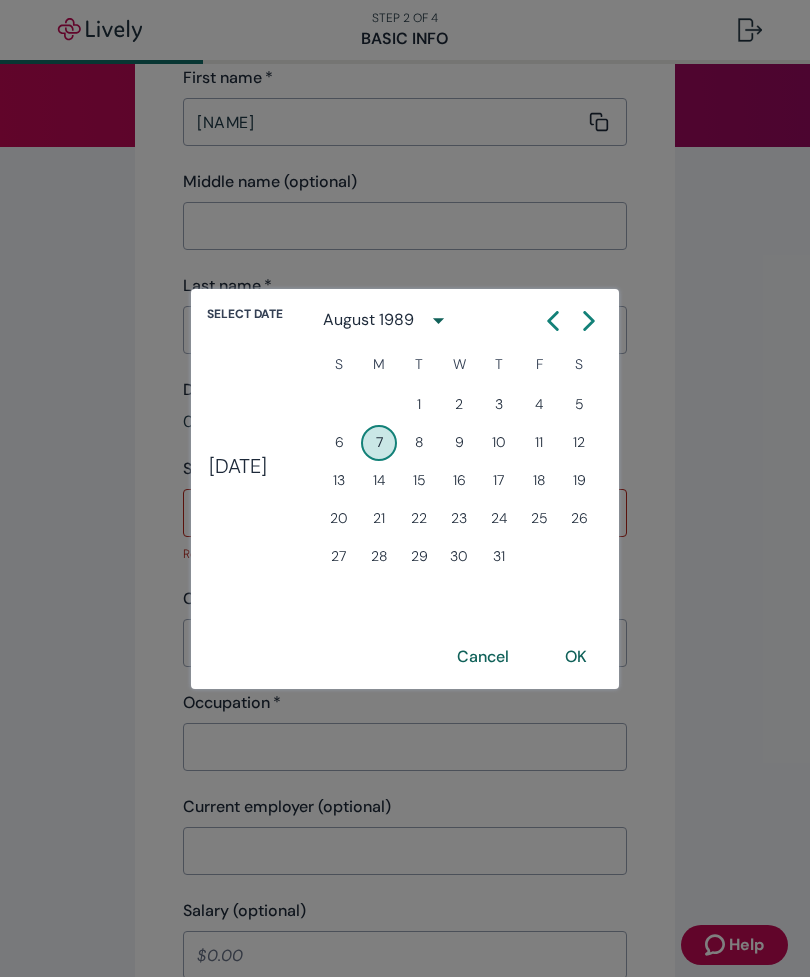 click on "August 1989" at bounding box center [368, 320] 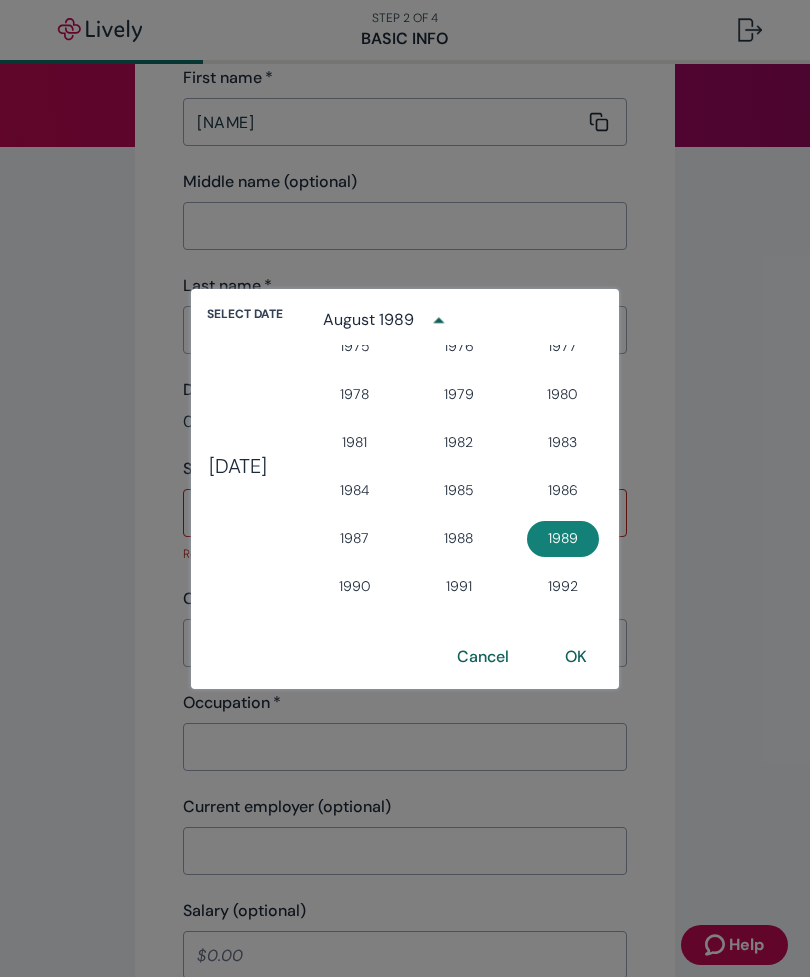 scroll, scrollTop: 1141, scrollLeft: 0, axis: vertical 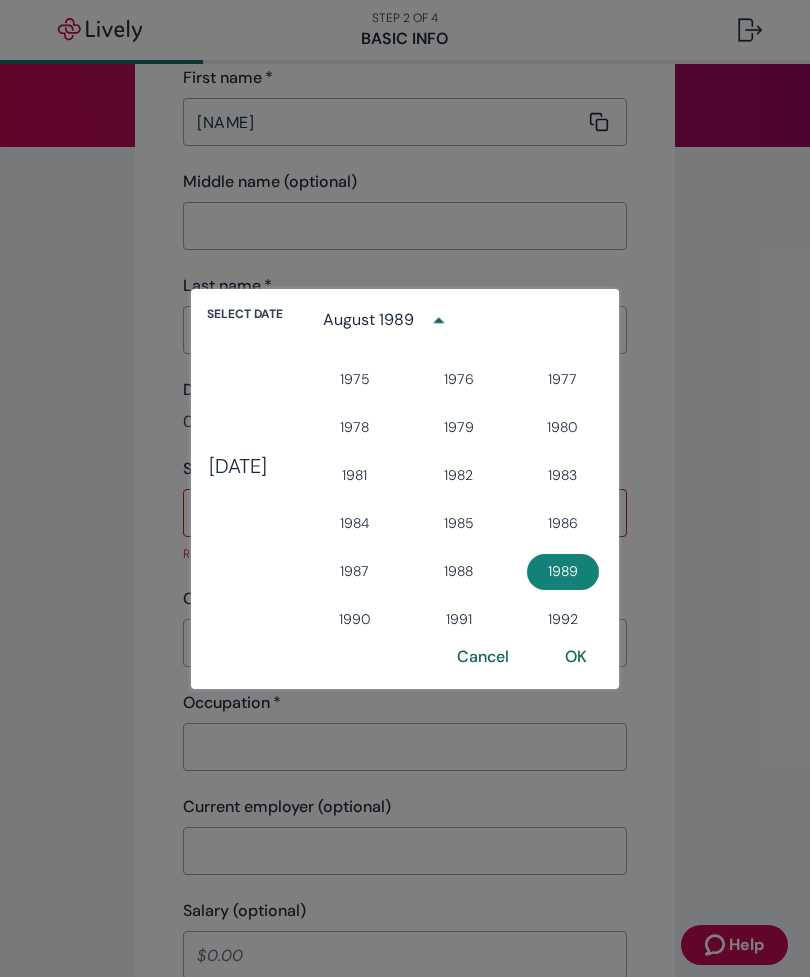 click on "August 1989" at bounding box center [368, 320] 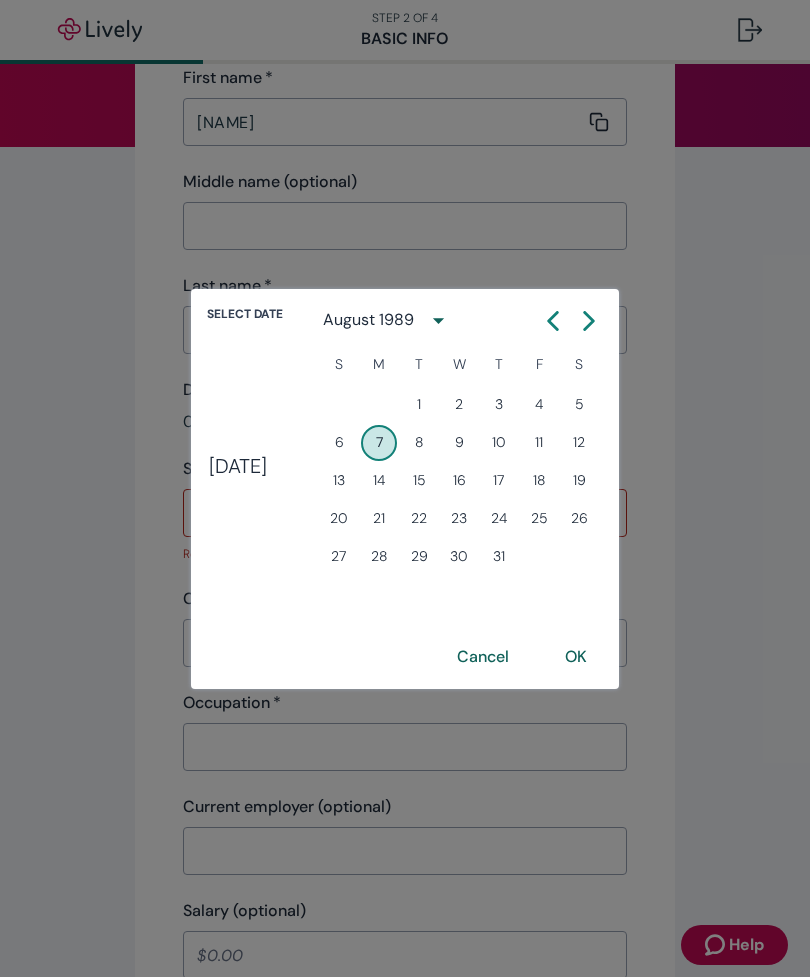 click on "[DATE]" at bounding box center (238, 466) 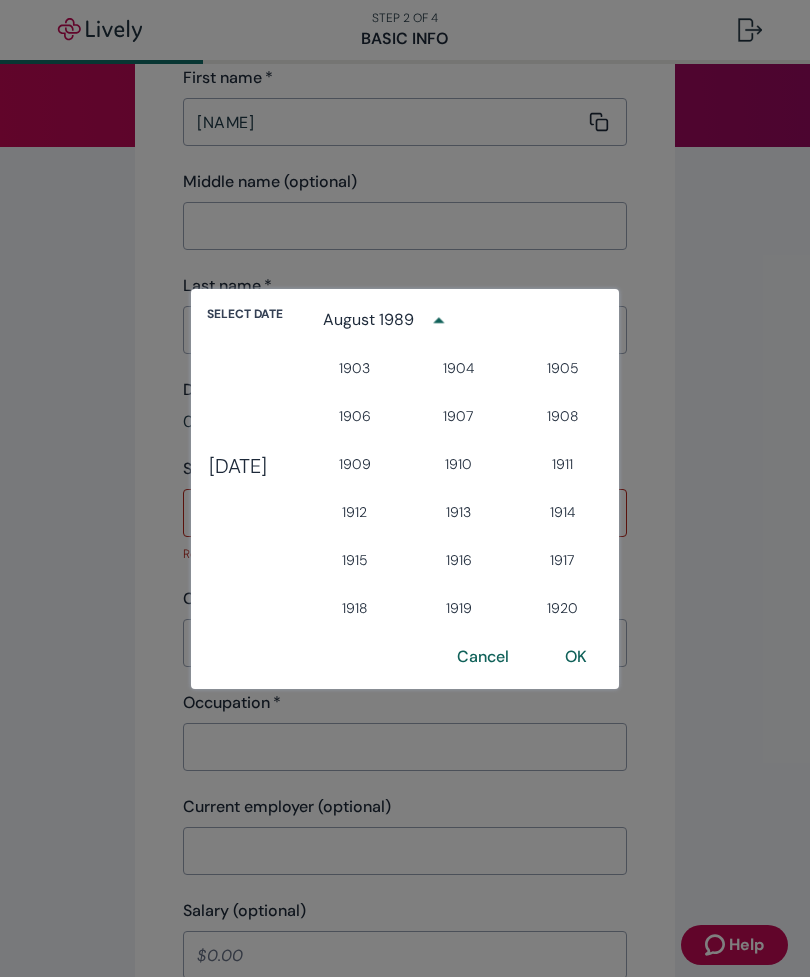 scroll, scrollTop: 0, scrollLeft: 0, axis: both 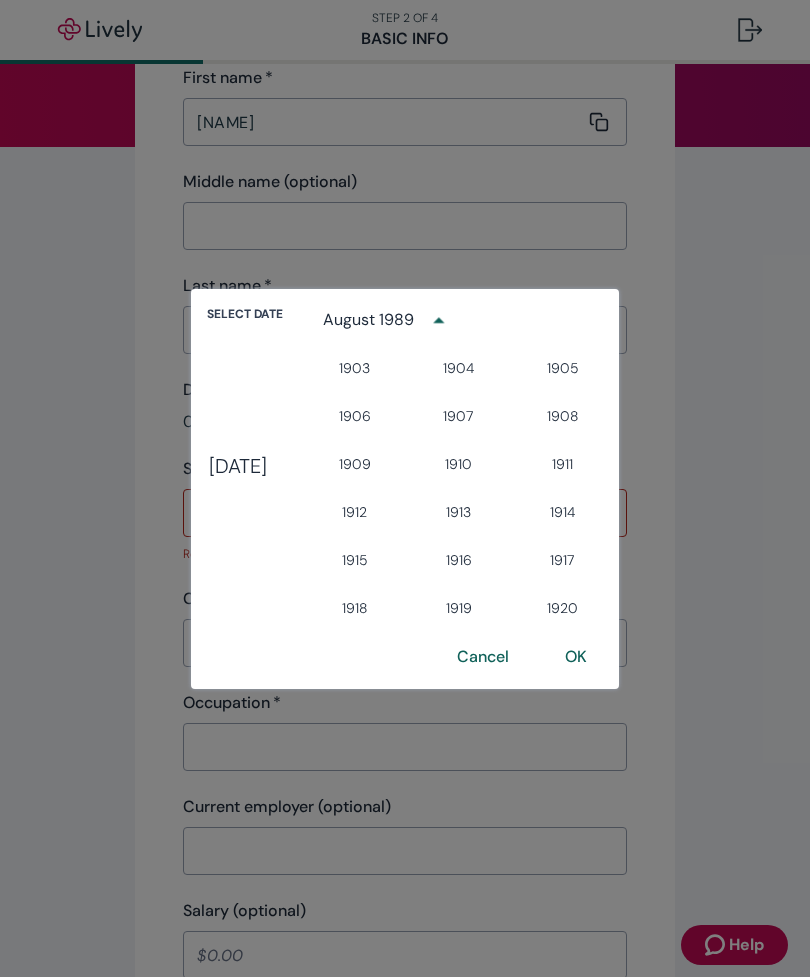 click on "[DATE]" at bounding box center (238, 466) 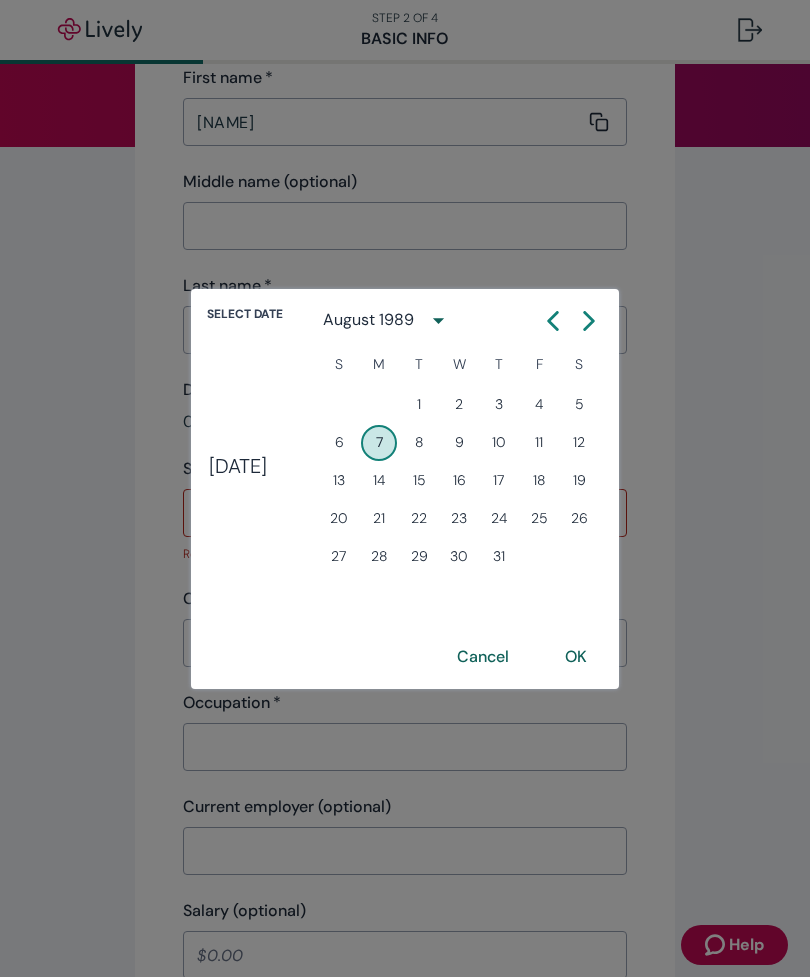 click 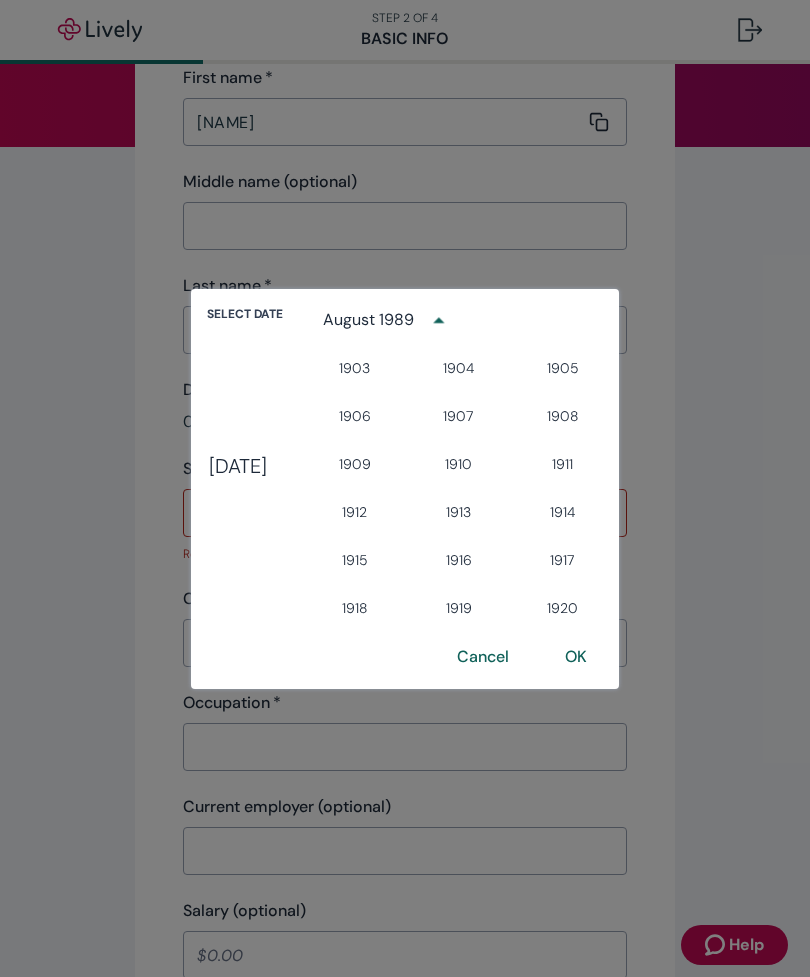 scroll, scrollTop: -11, scrollLeft: 0, axis: vertical 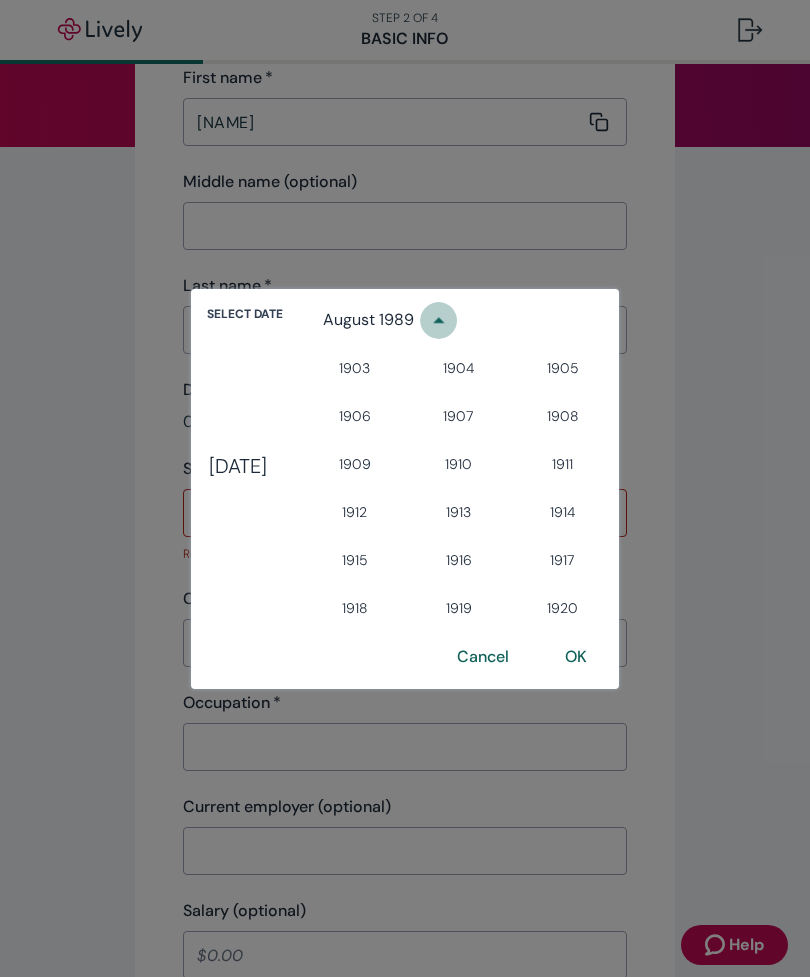 click 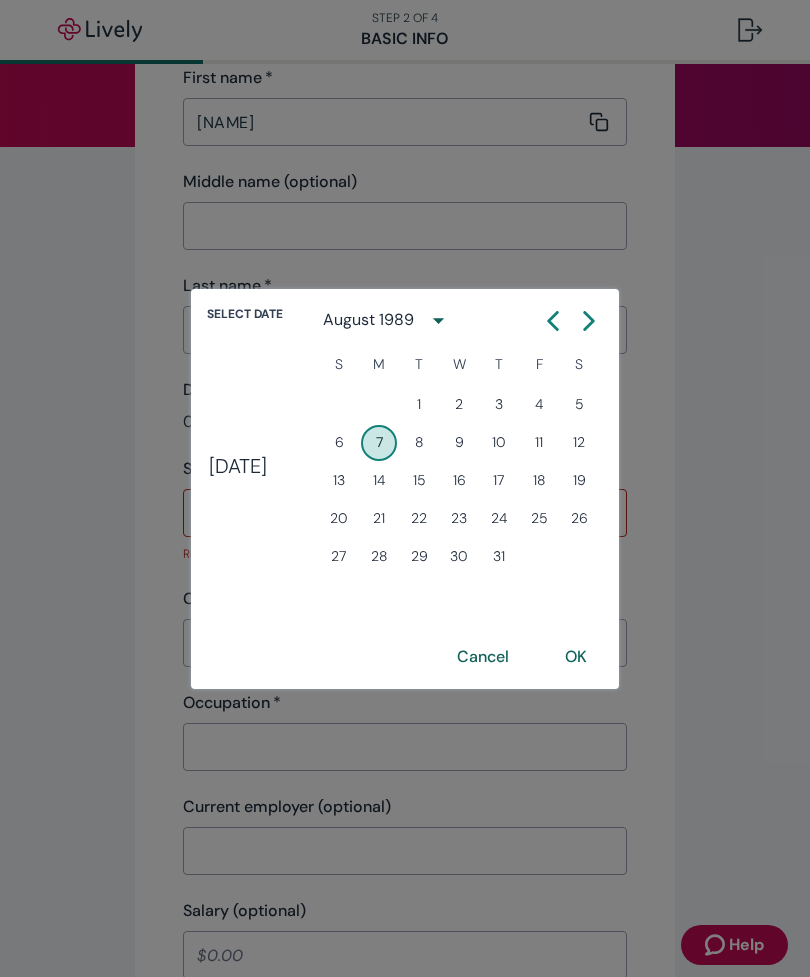 click on "August 1989" at bounding box center [368, 320] 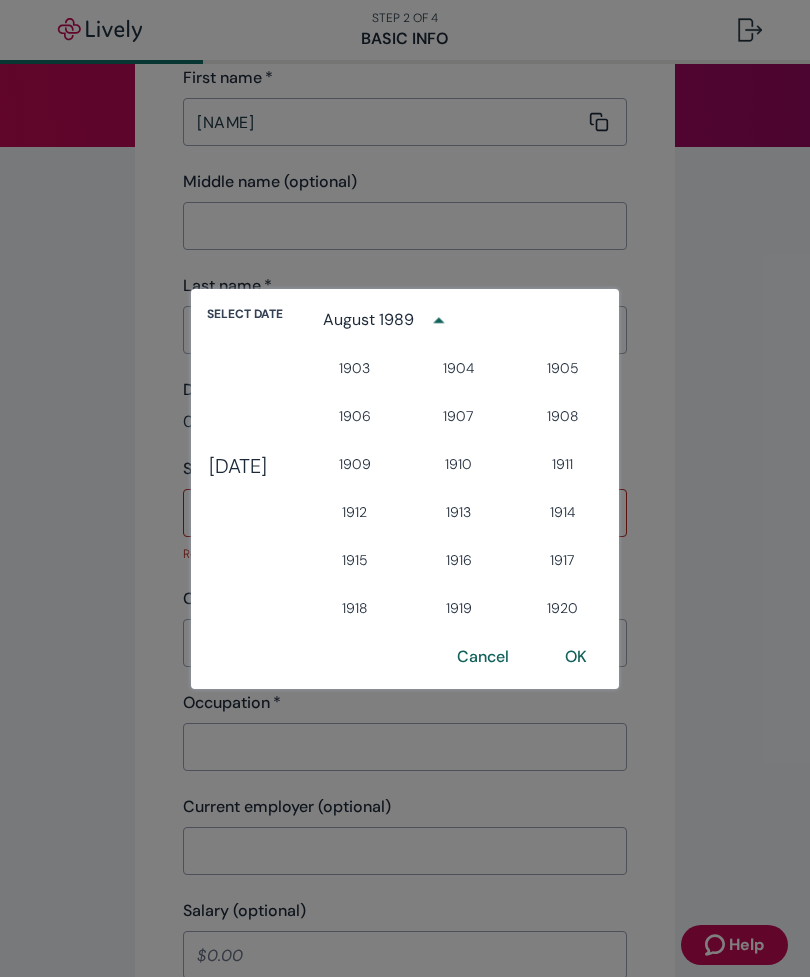scroll, scrollTop: 1228, scrollLeft: 0, axis: vertical 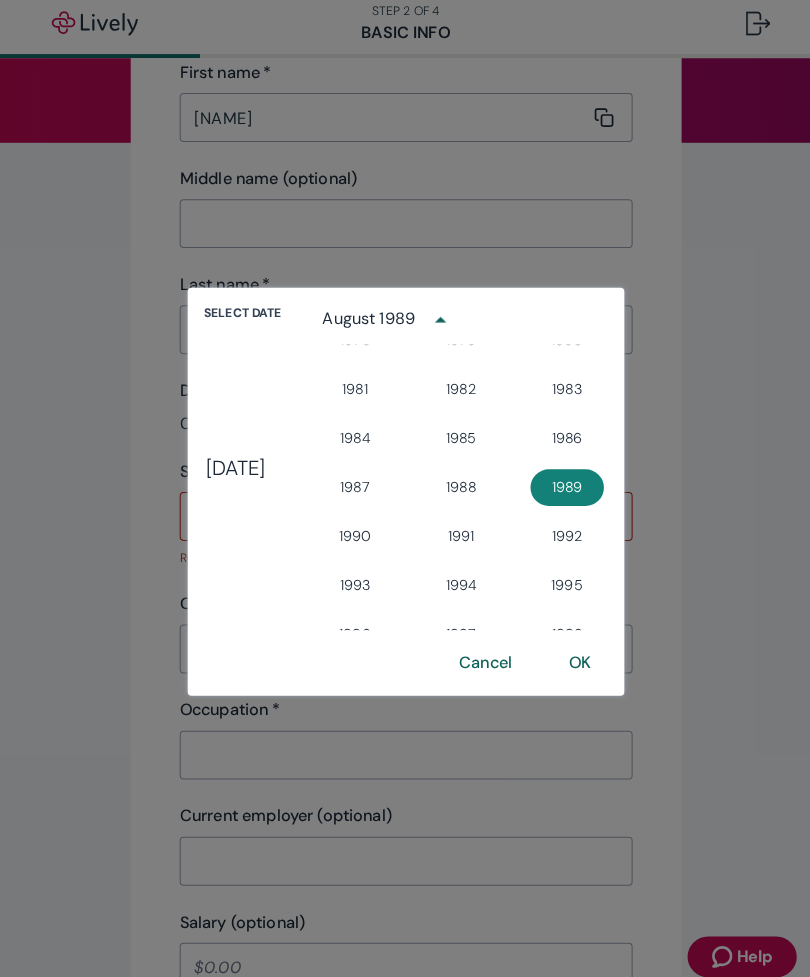 click on "[DATE]" at bounding box center [238, 466] 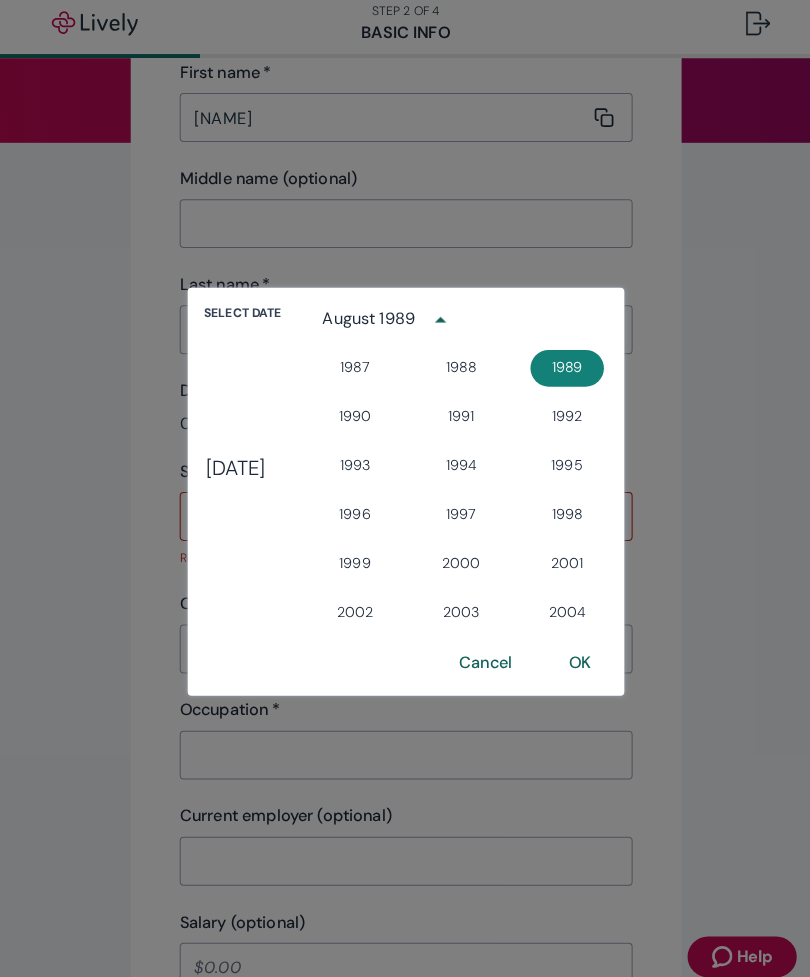 click on "Cancel" at bounding box center (483, 657) 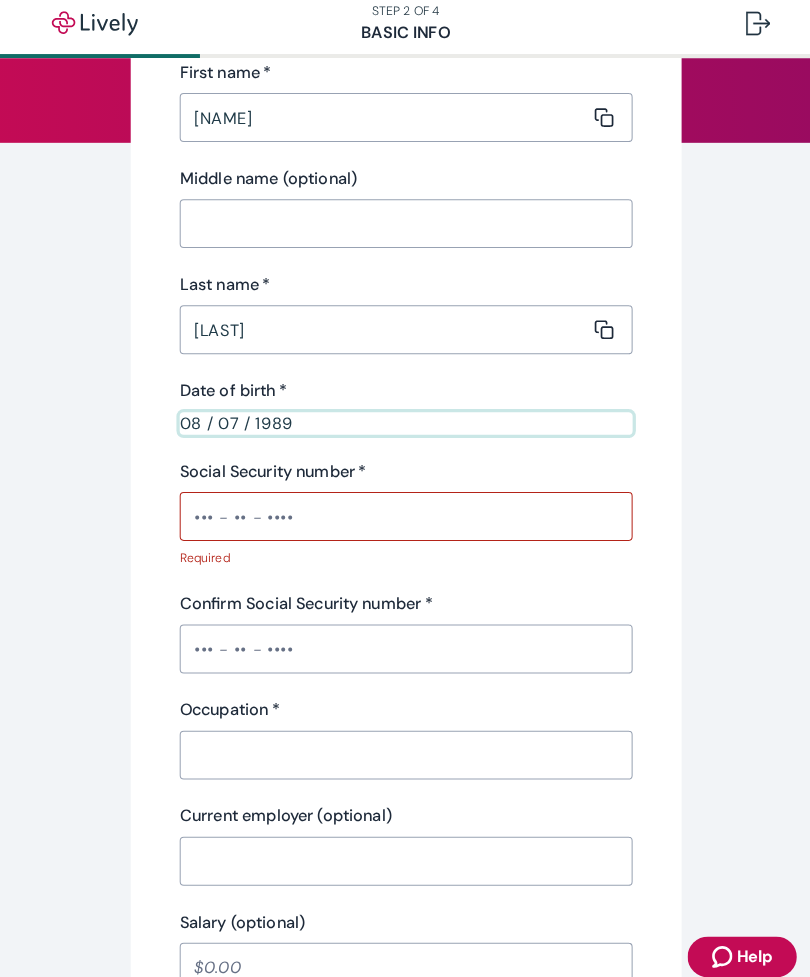 click on "08 / 07 / 1989" at bounding box center [405, 421] 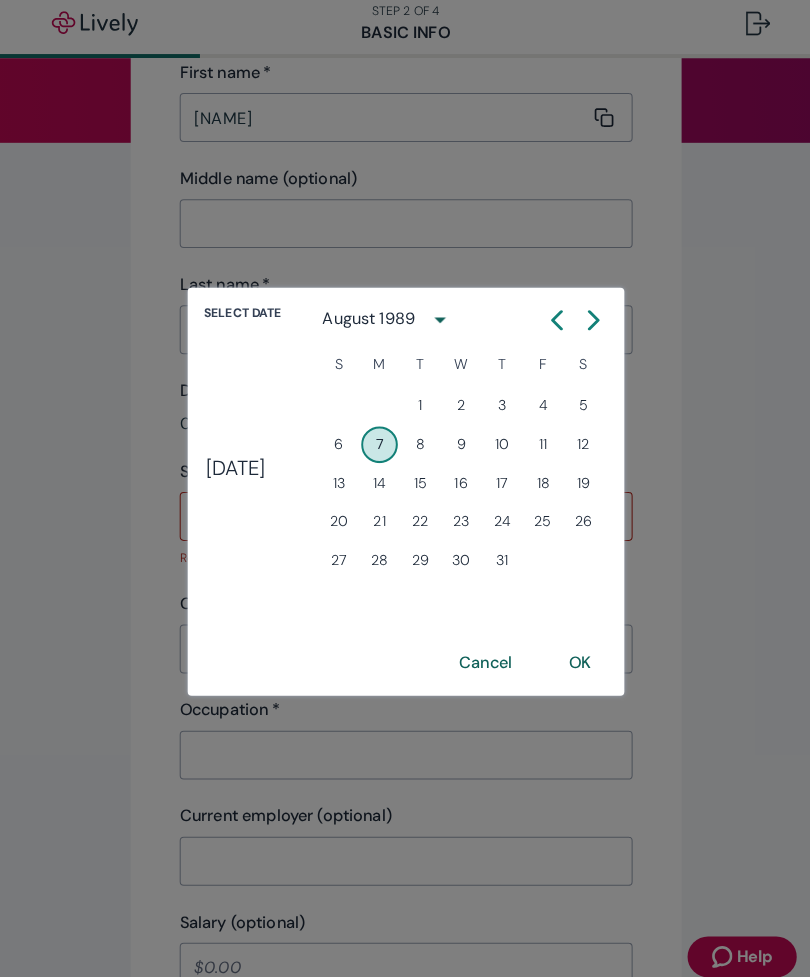 click on "[DATE]" at bounding box center [238, 466] 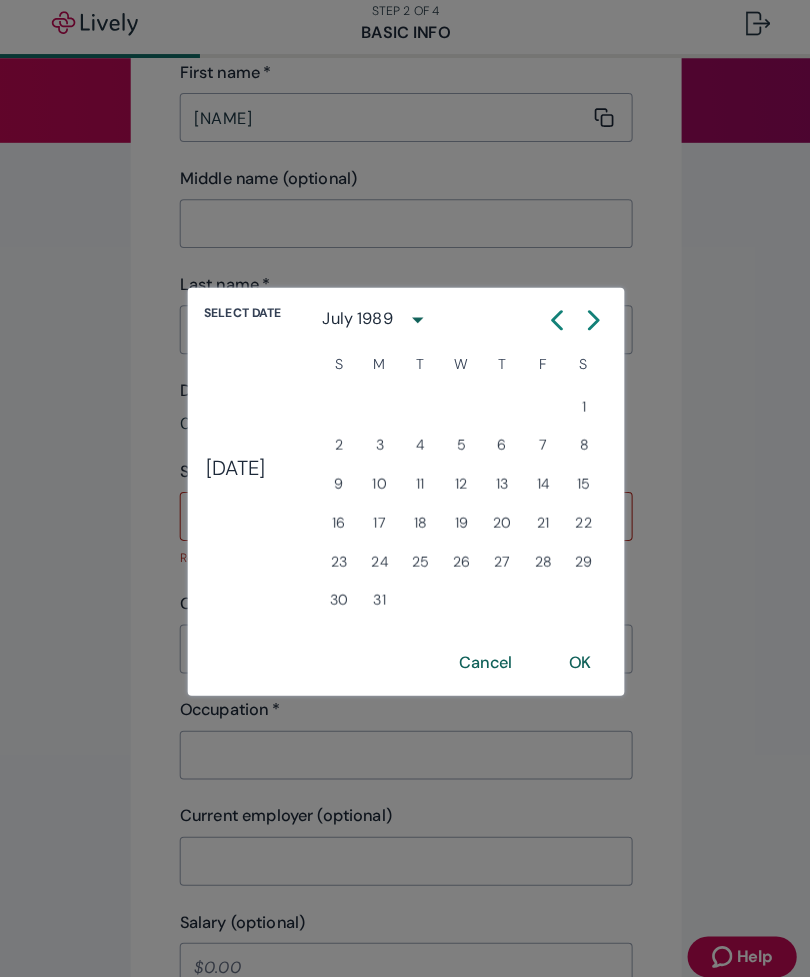click 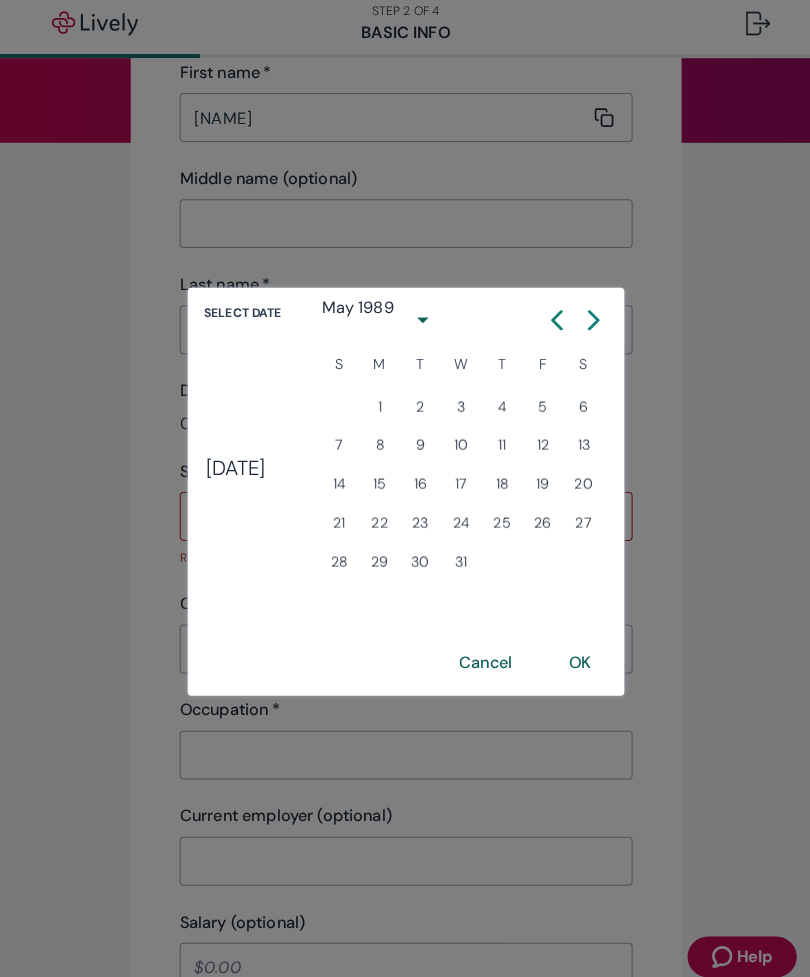 click 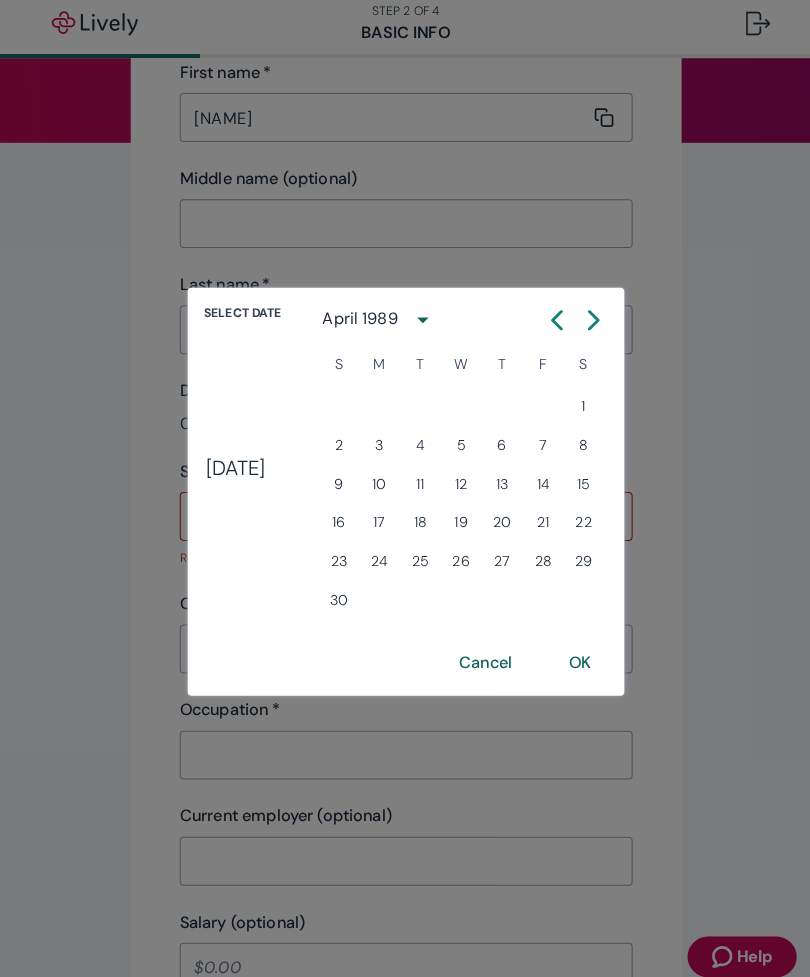 click at bounding box center (589, 321) 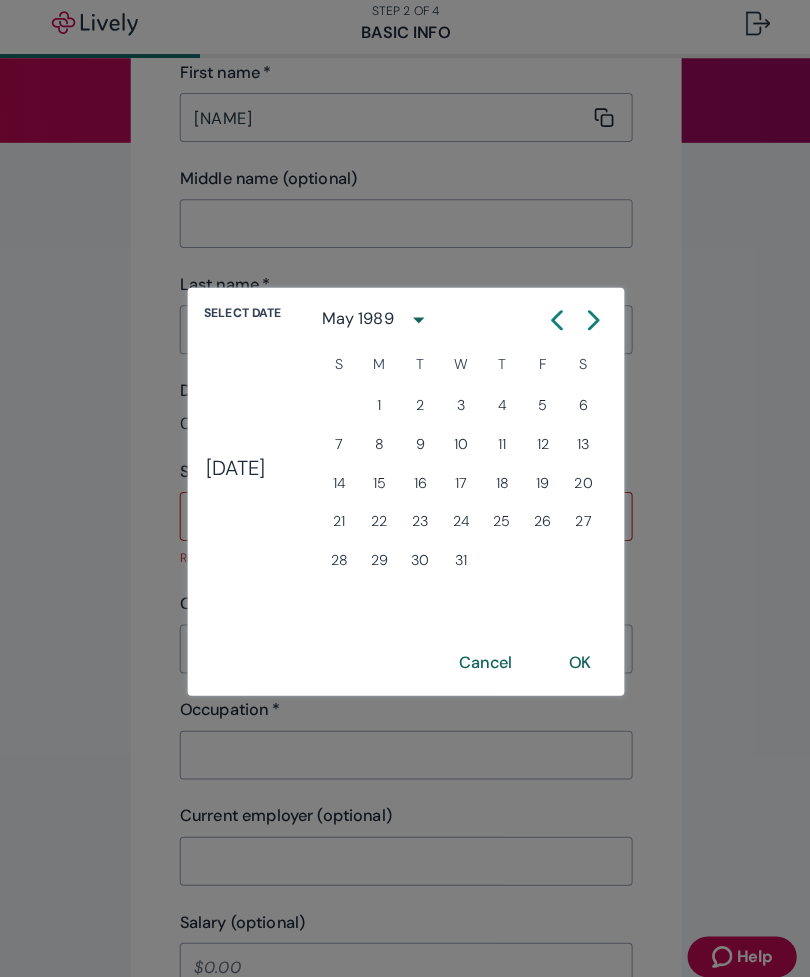 click on "27" at bounding box center [579, 519] 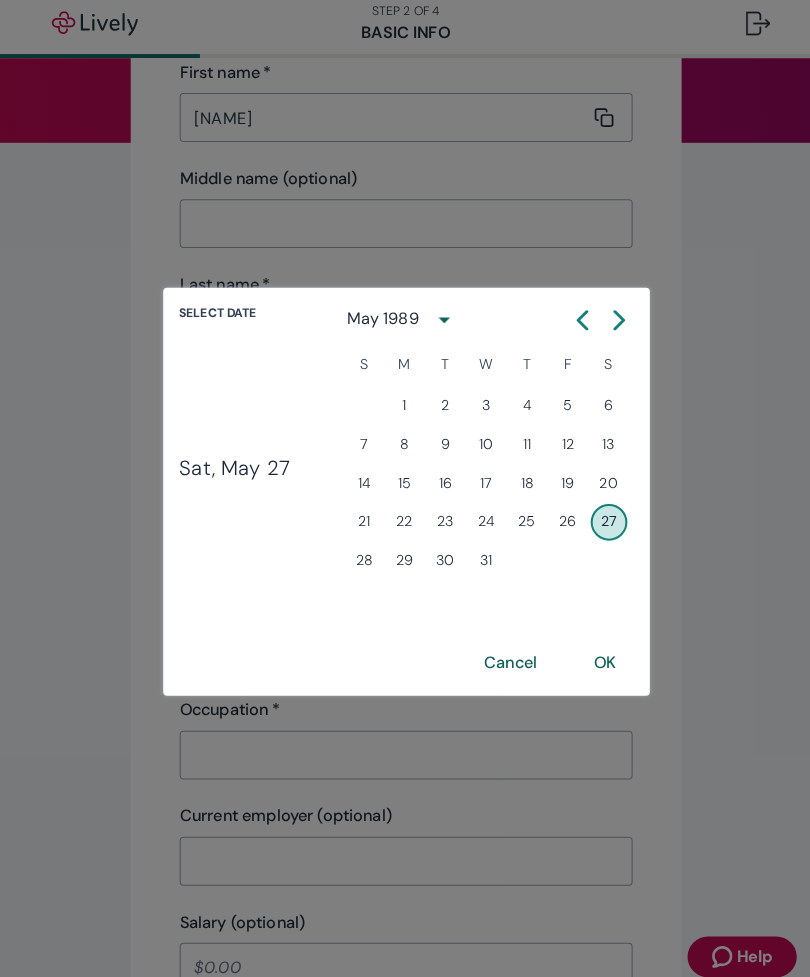 click on "OK" at bounding box center [601, 657] 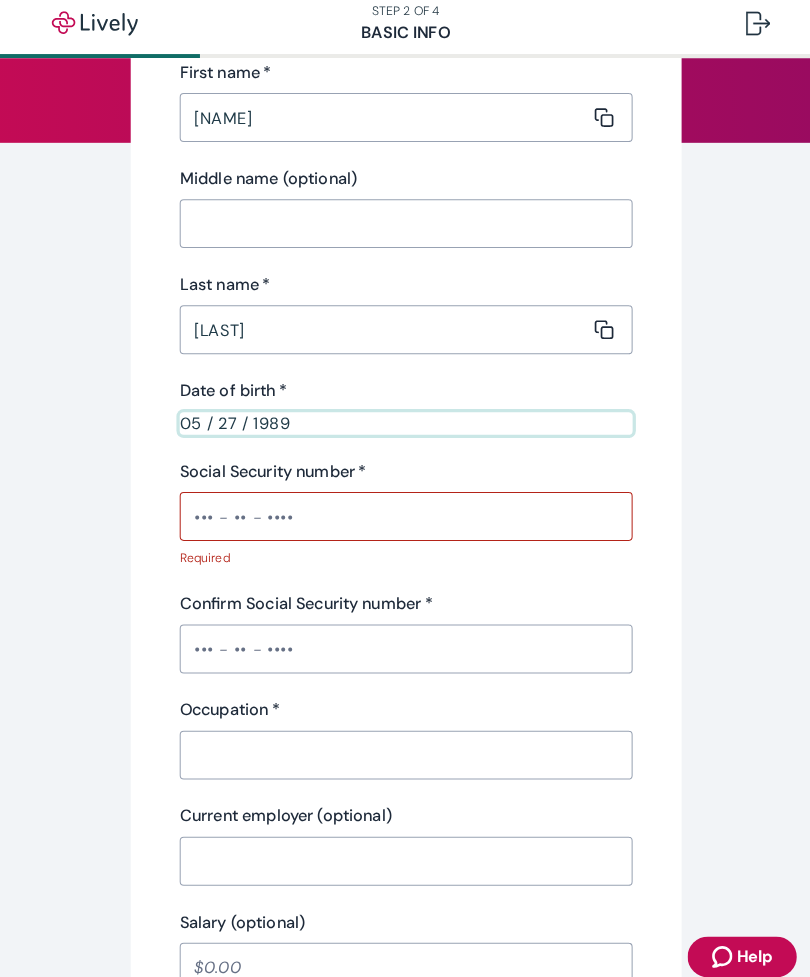 click on "Social Security number   *" at bounding box center (405, 513) 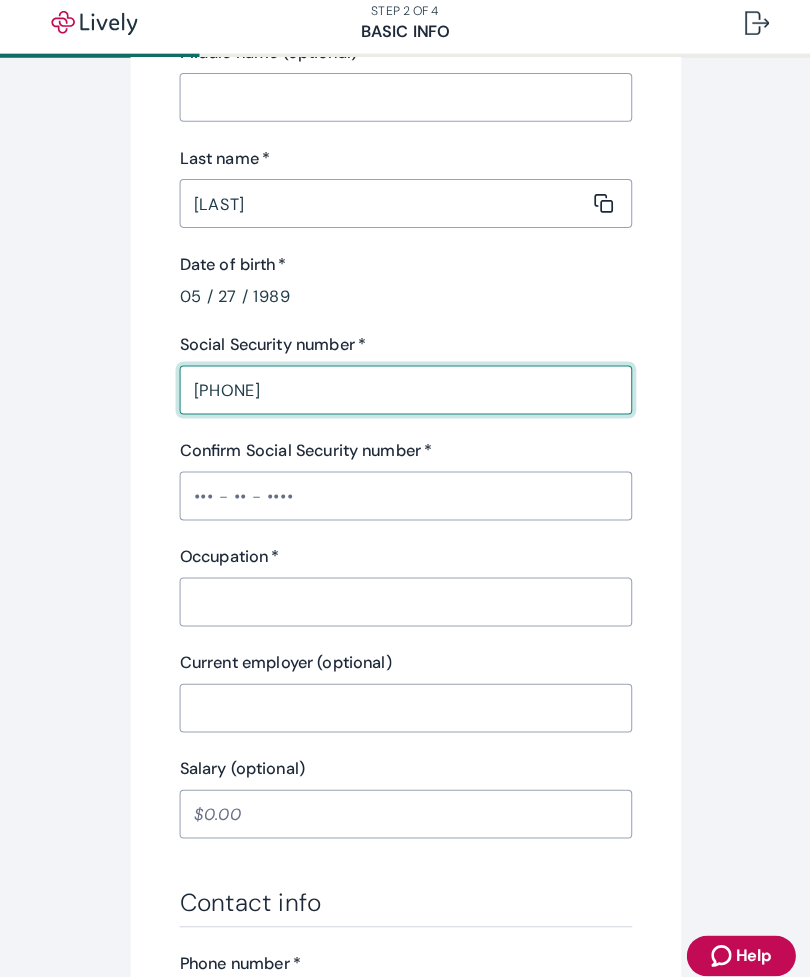 scroll, scrollTop: 352, scrollLeft: 0, axis: vertical 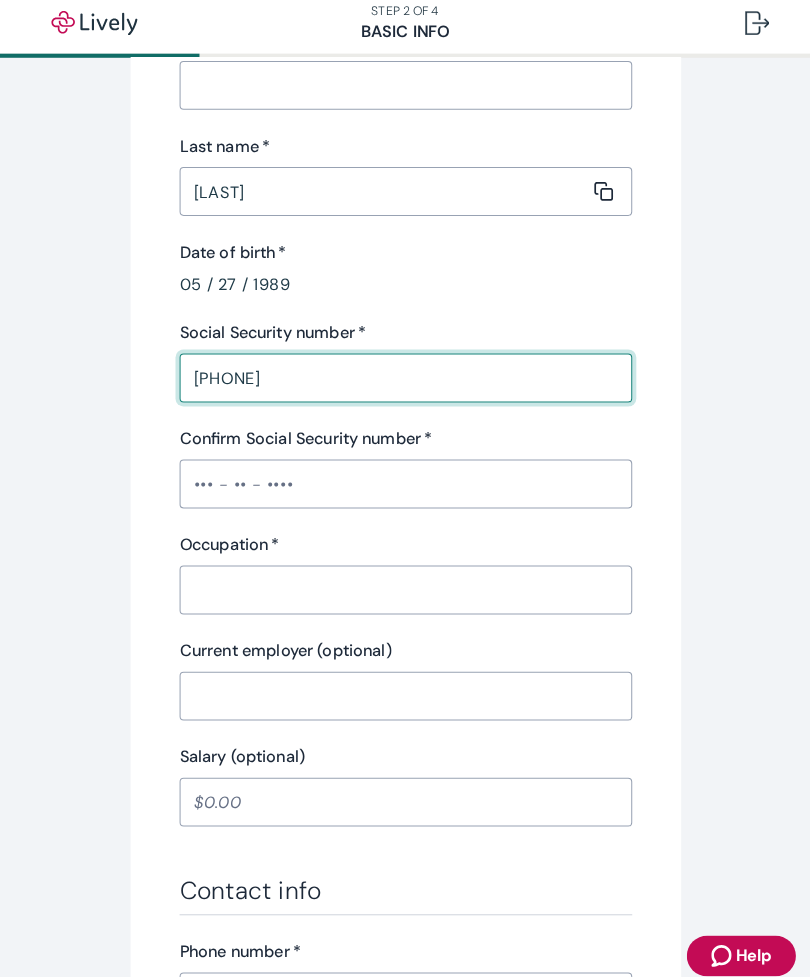 type on "[PHONE]" 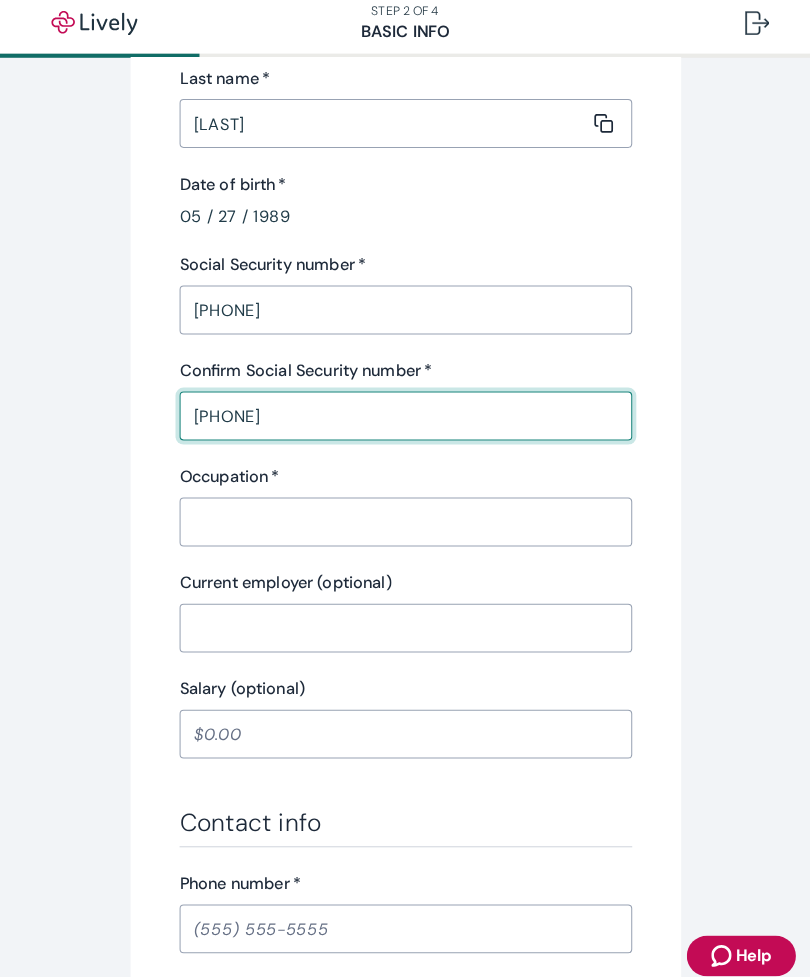 scroll, scrollTop: 518, scrollLeft: 0, axis: vertical 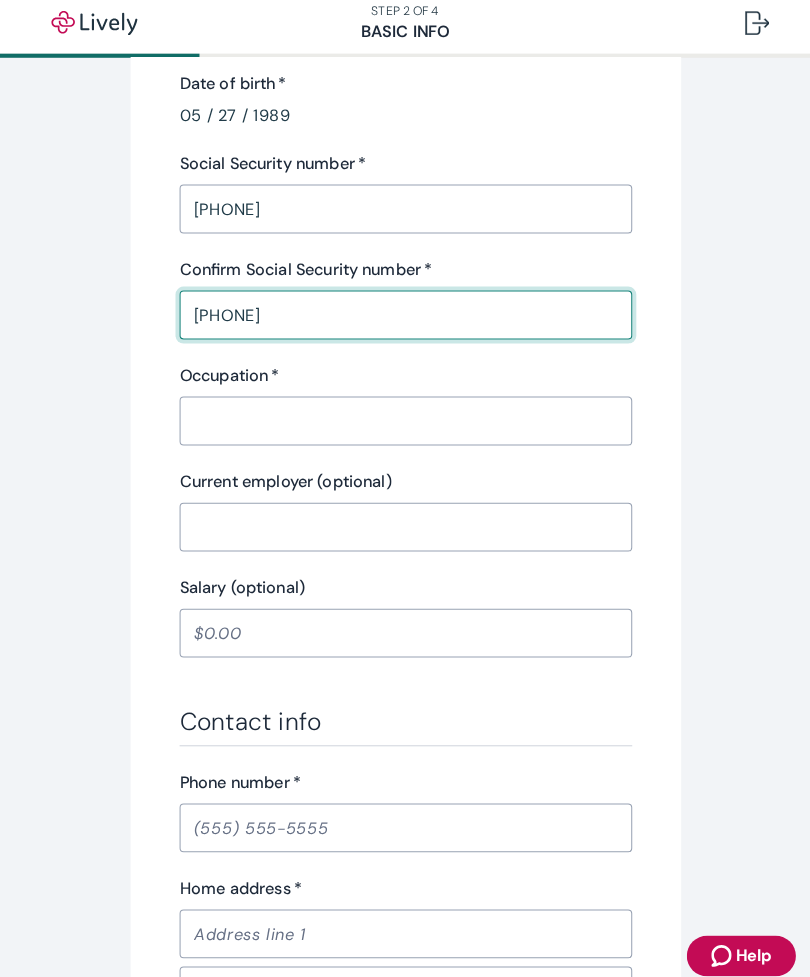 type on "[PHONE]" 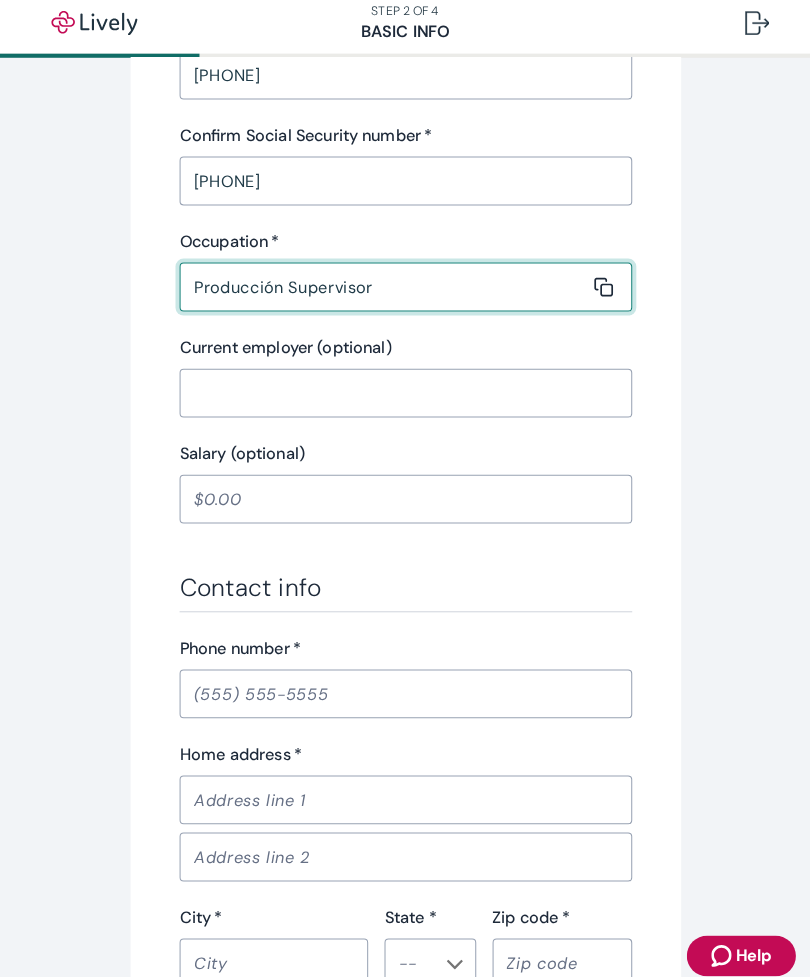 scroll, scrollTop: 651, scrollLeft: 0, axis: vertical 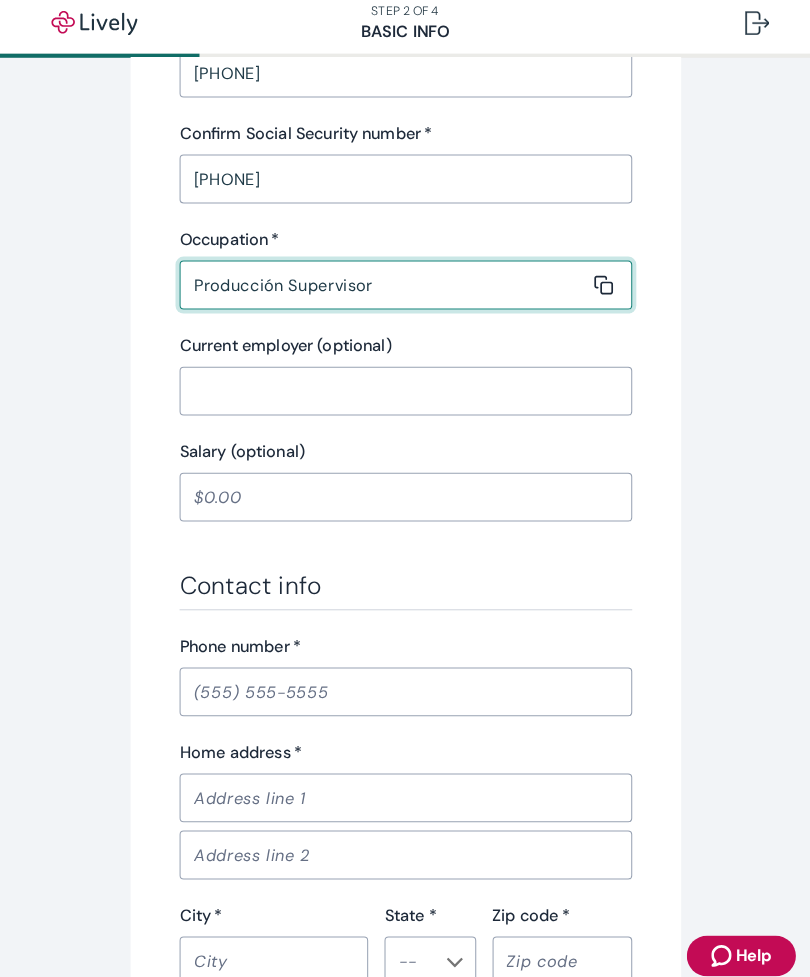 type on "Producción Supervisor" 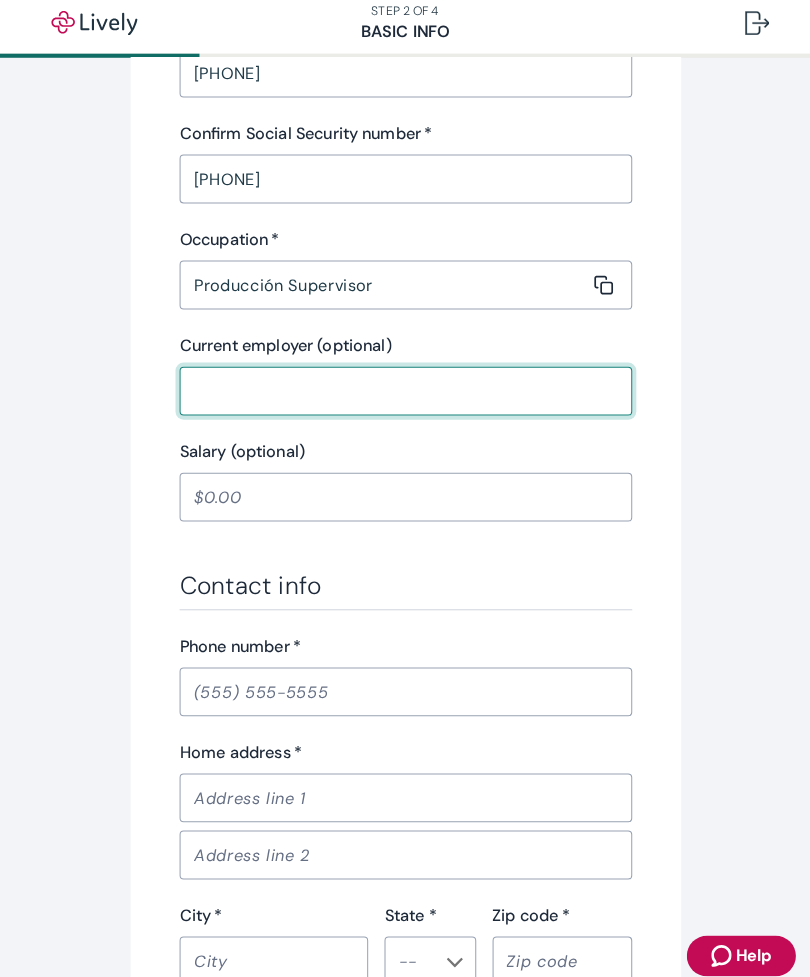 click on "Salary (optional)" at bounding box center [405, 495] 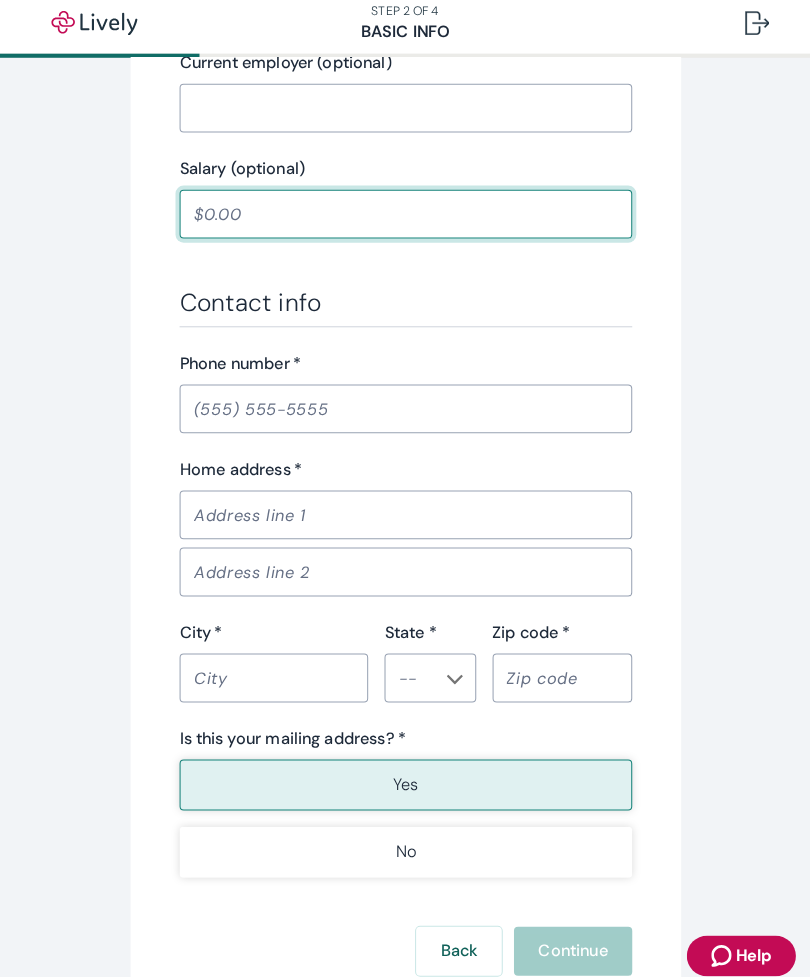 scroll, scrollTop: 939, scrollLeft: 0, axis: vertical 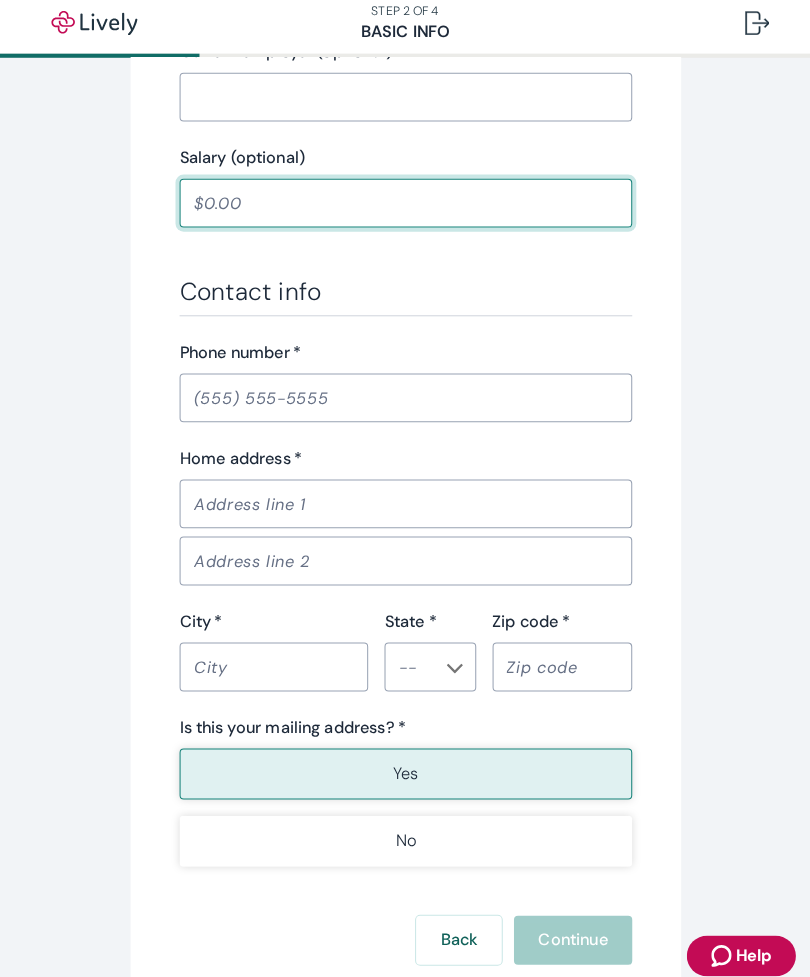 click on "Phone number   *" at bounding box center (405, 398) 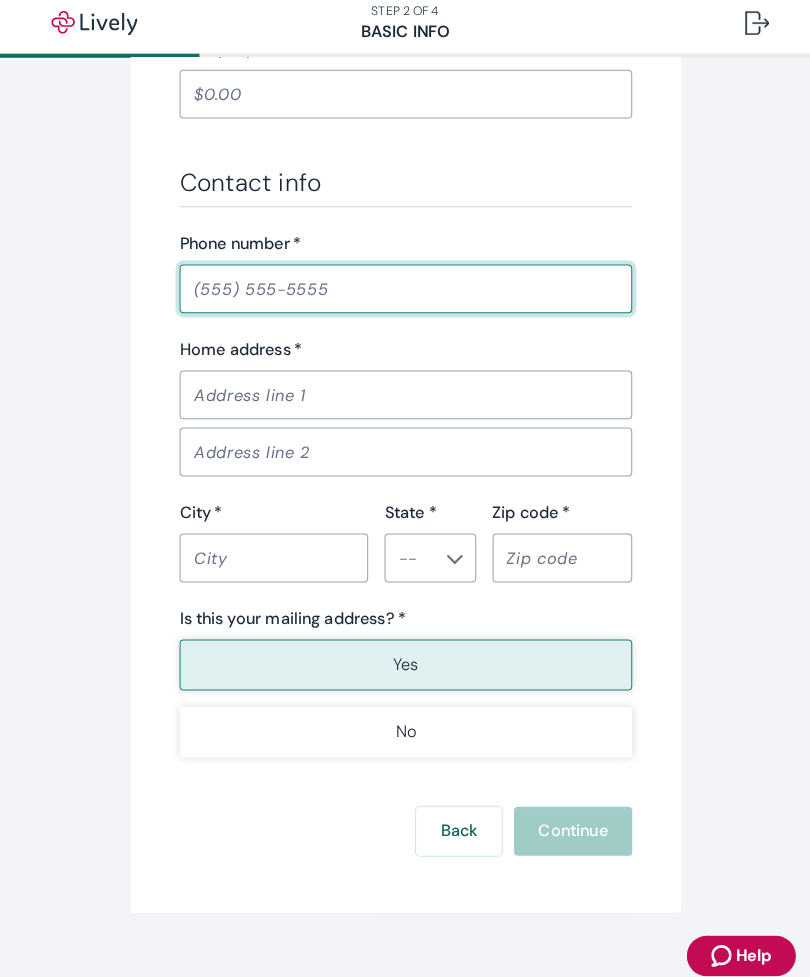 scroll, scrollTop: 1035, scrollLeft: 0, axis: vertical 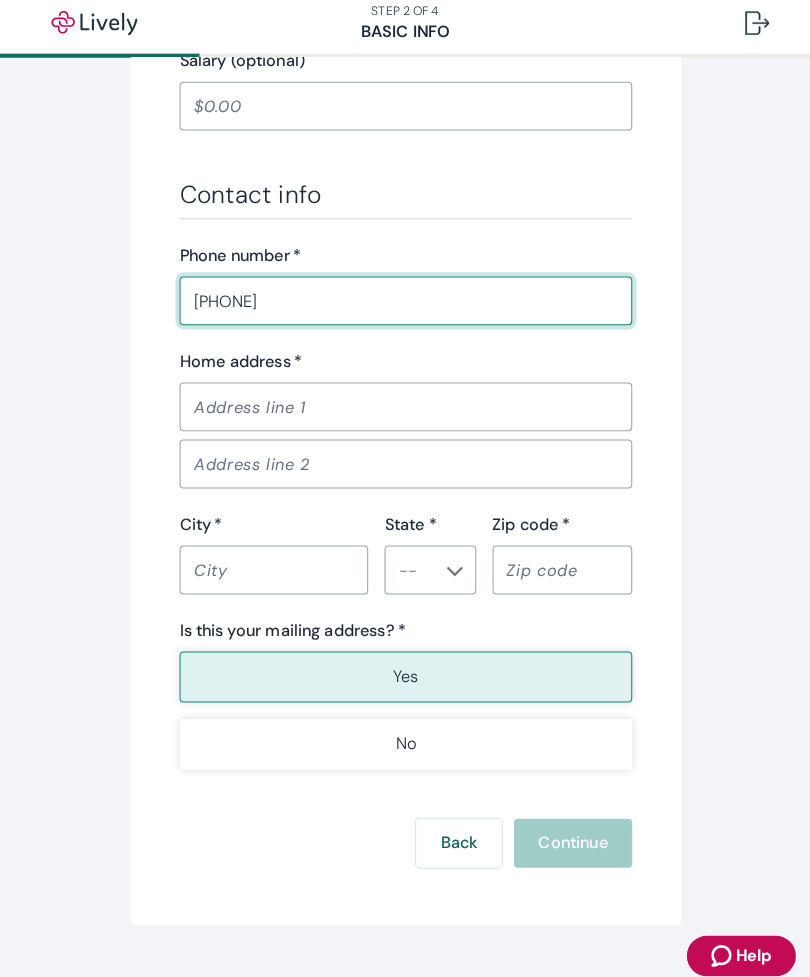 type on "[PHONE]" 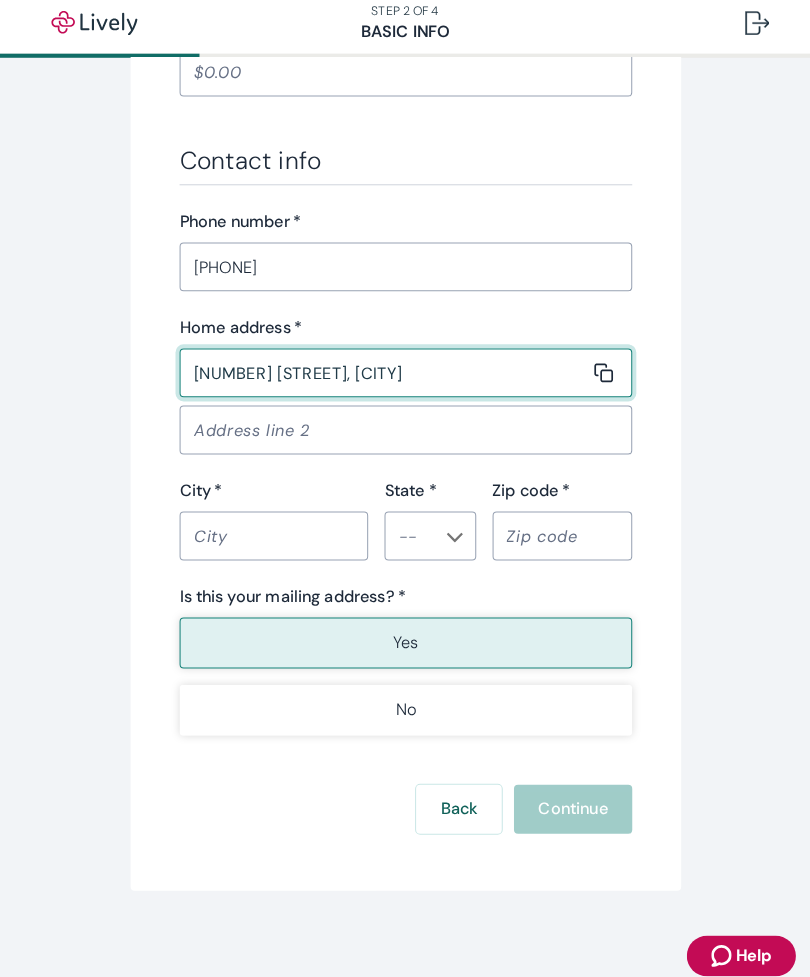 scroll, scrollTop: 1068, scrollLeft: 0, axis: vertical 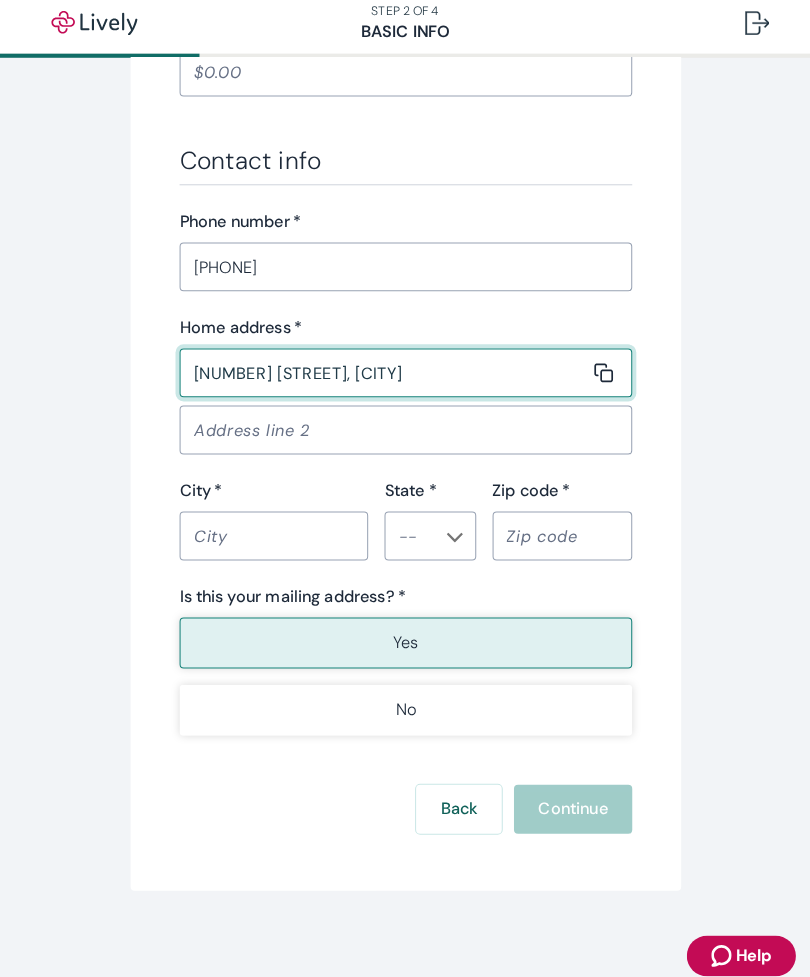 type on "[NUMBER] [STREET], [CITY]" 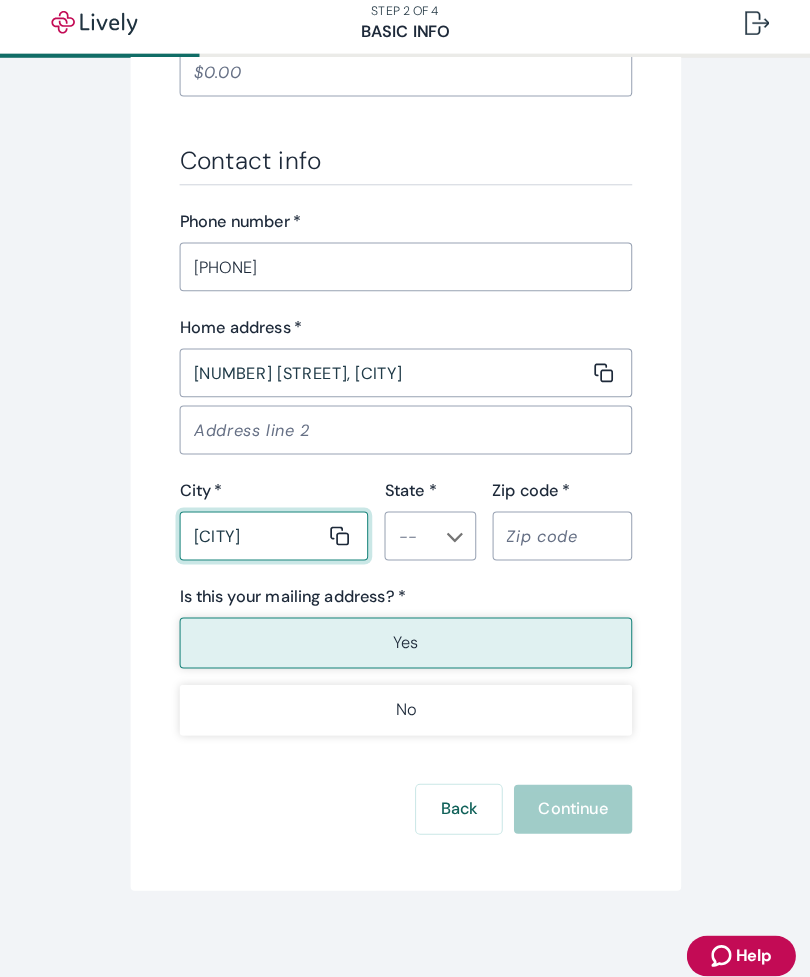 type on "[CITY]" 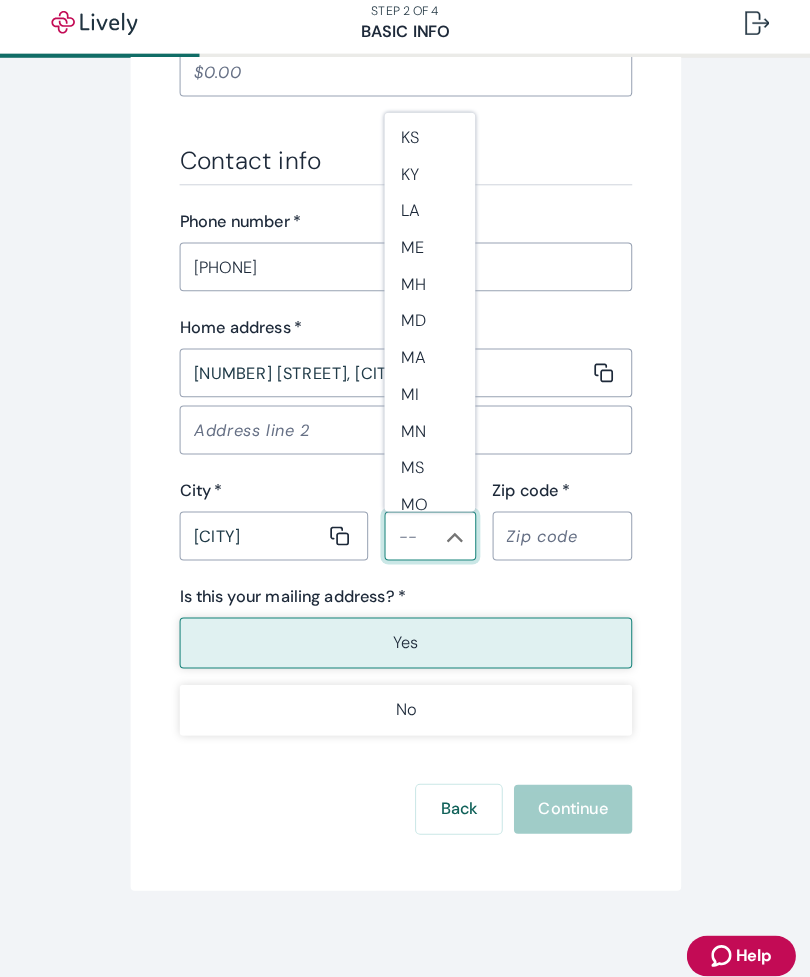 scroll, scrollTop: 683, scrollLeft: 0, axis: vertical 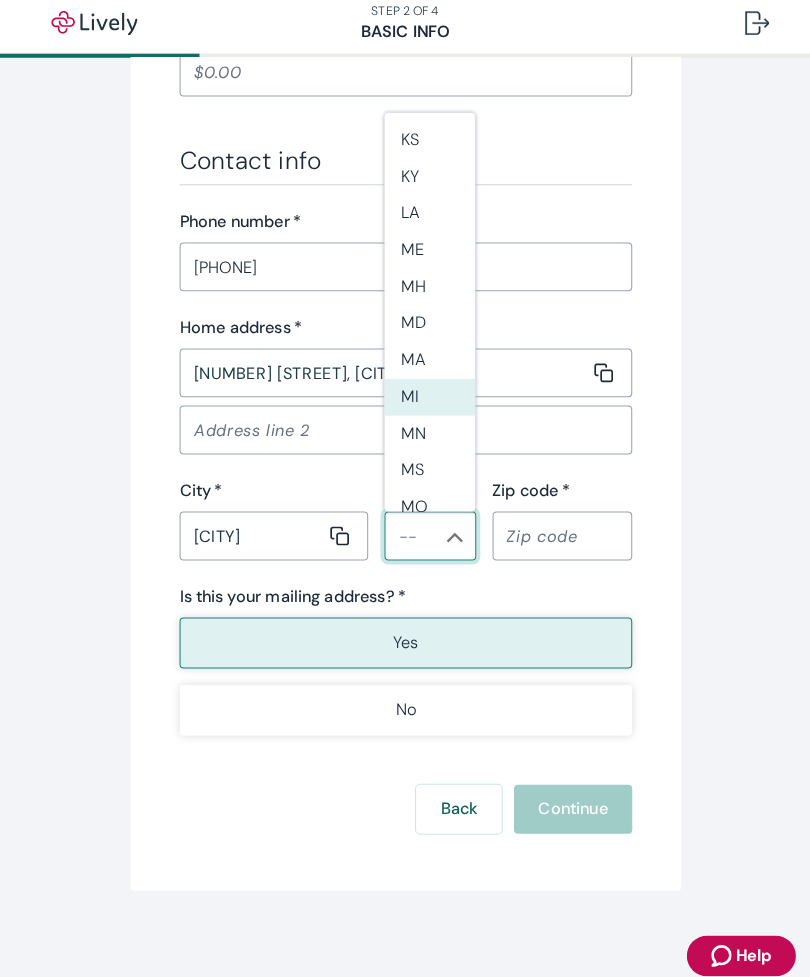 click on "MI" at bounding box center [429, 397] 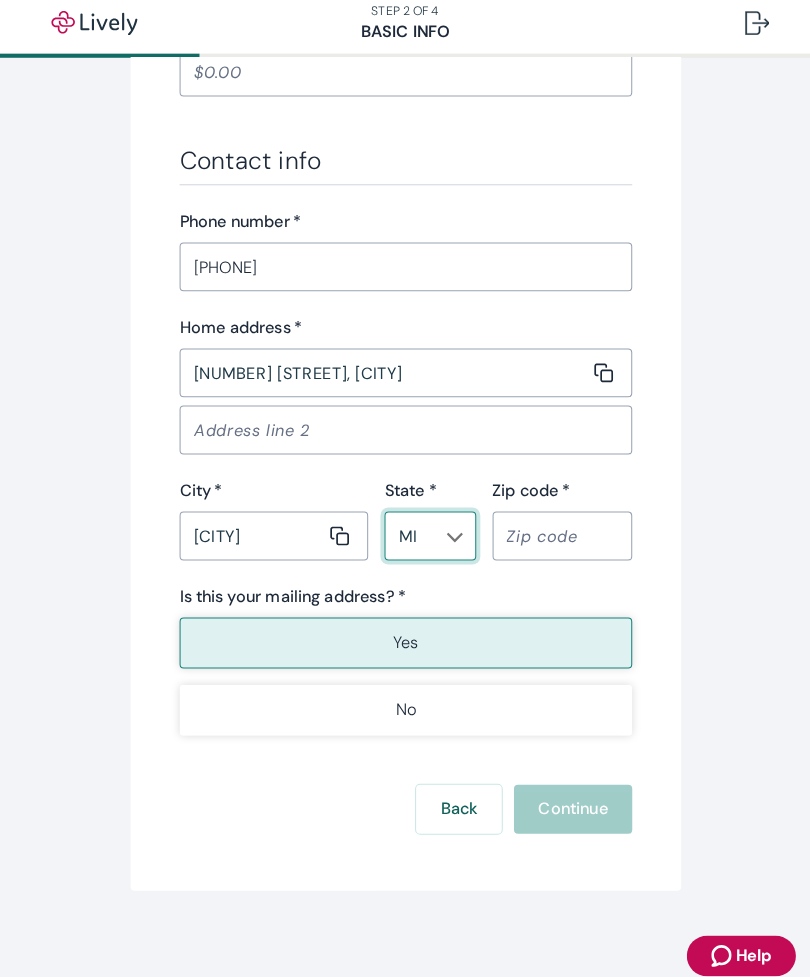click on "Zip code   *" at bounding box center [551, 533] 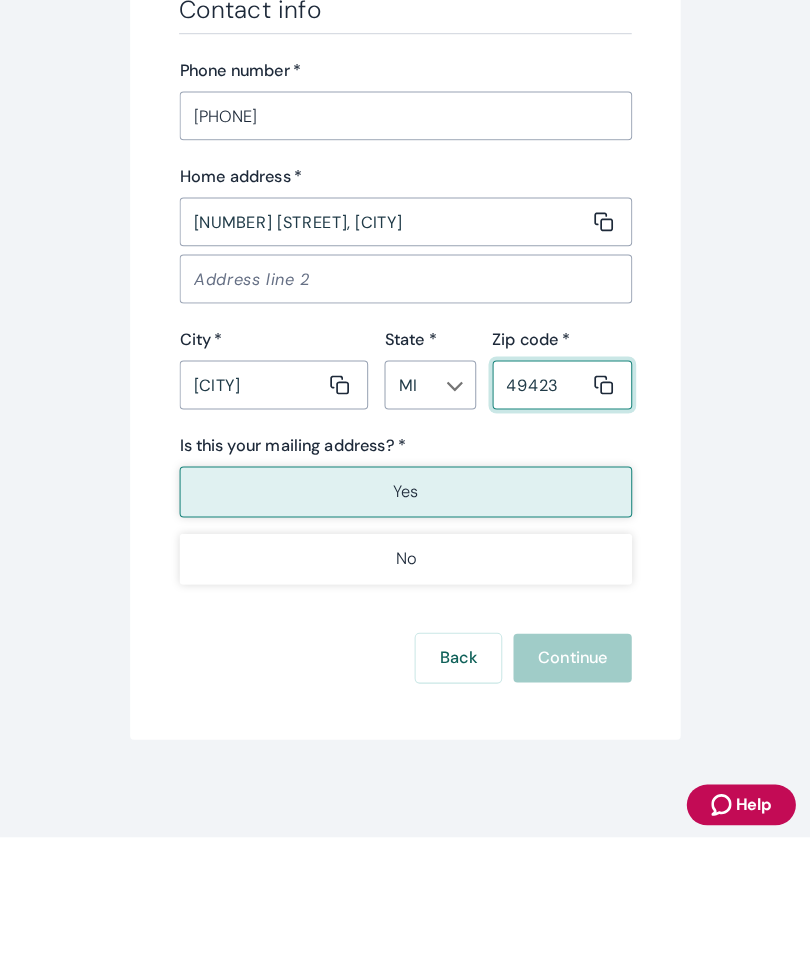 type on "49423" 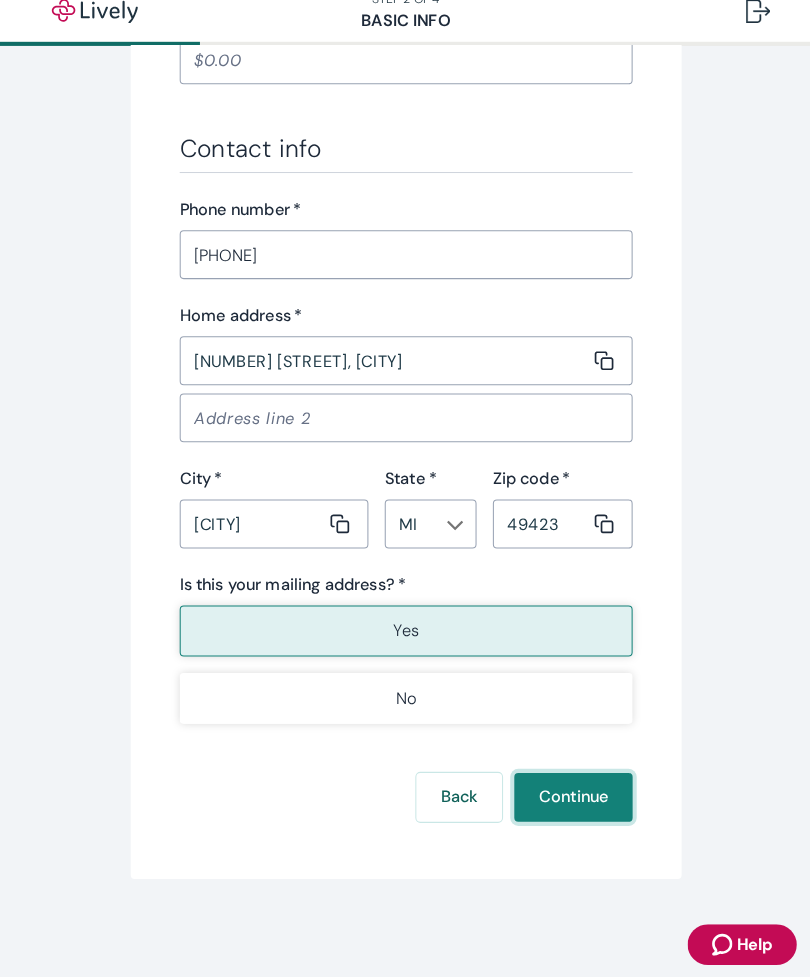click on "Continue" at bounding box center (569, 801) 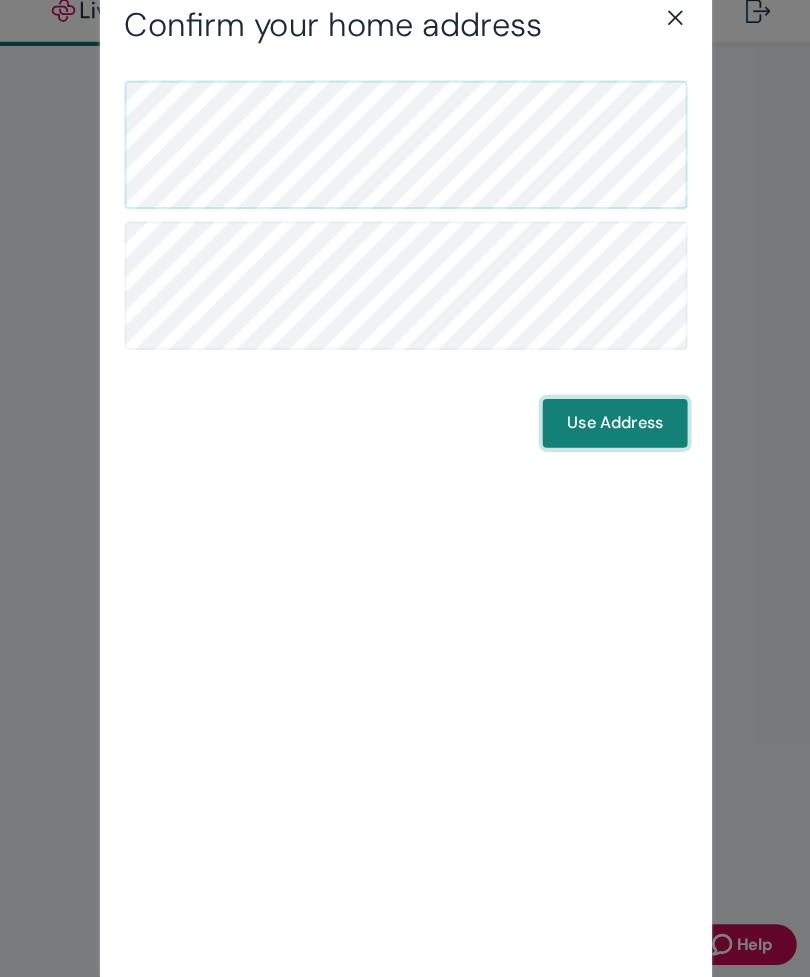 click on "Use Address" at bounding box center [610, 434] 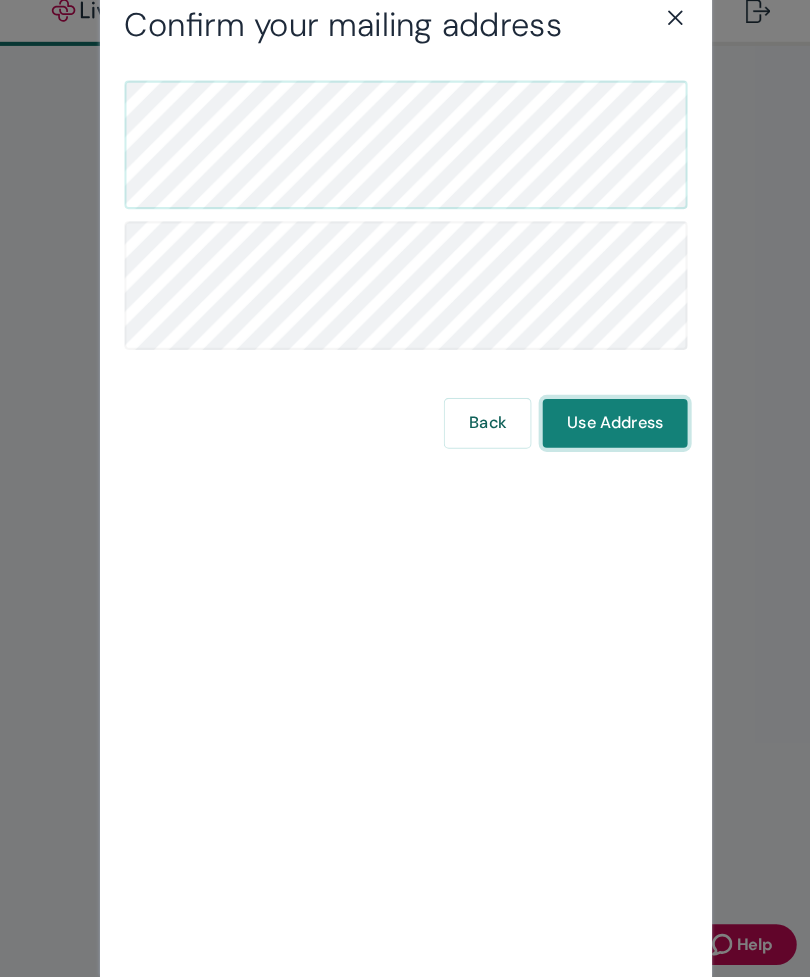 click on "Use Address" at bounding box center (610, 434) 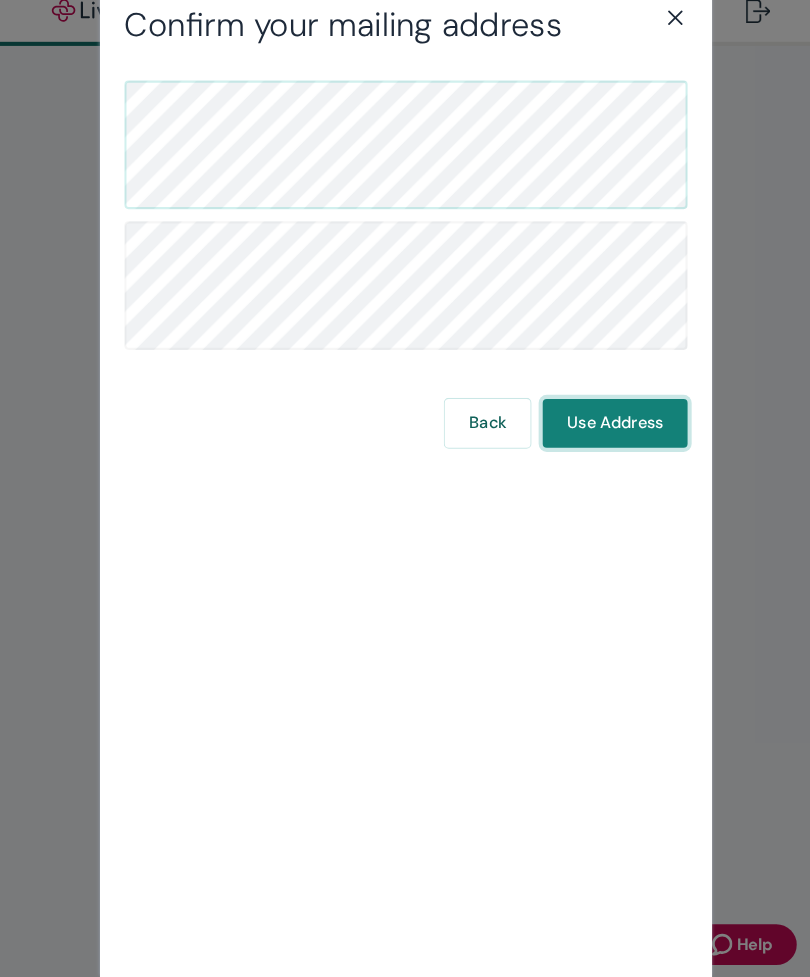 click on "Use Address" at bounding box center (610, 434) 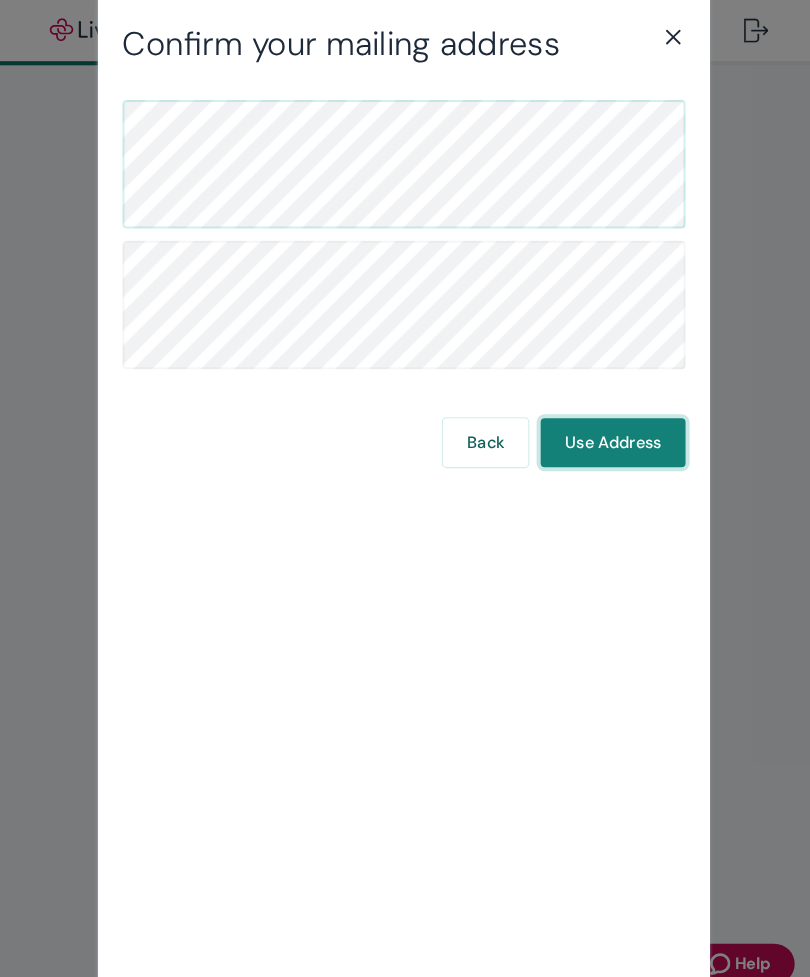 click on "Use Address" at bounding box center (610, 434) 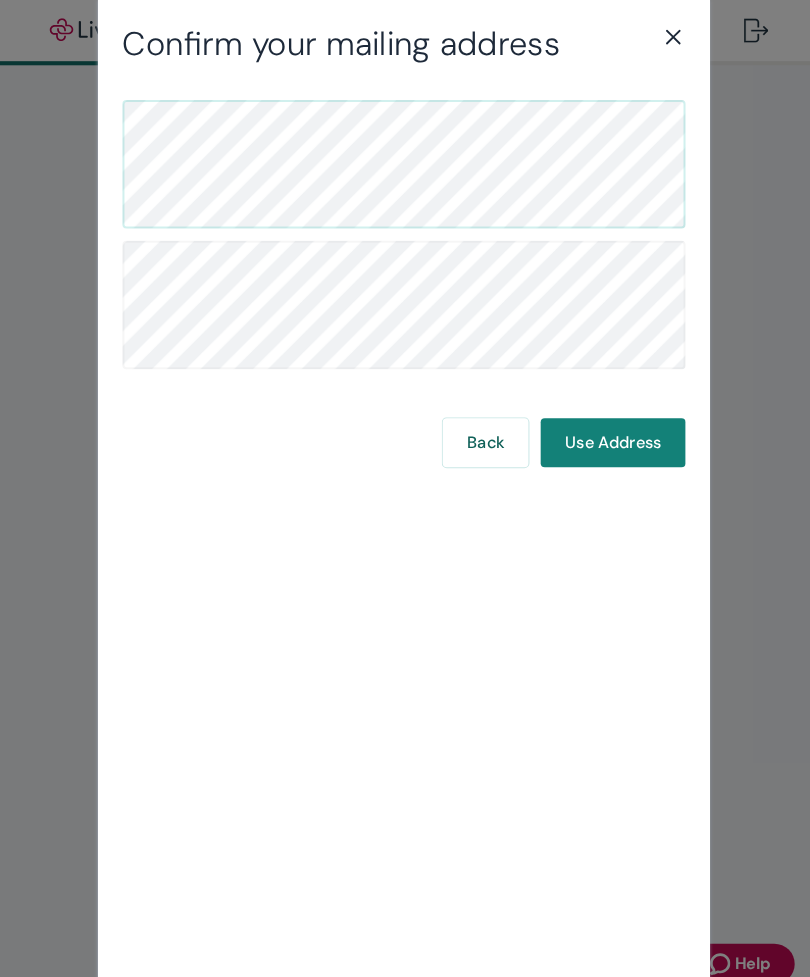 click 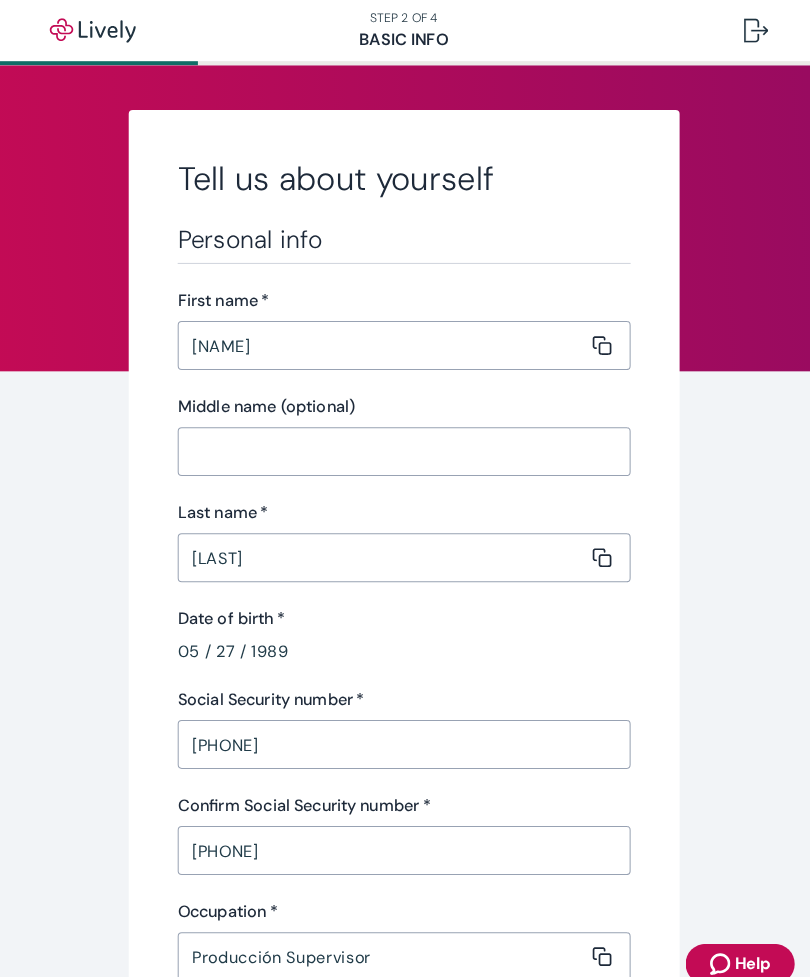 scroll, scrollTop: 0, scrollLeft: 0, axis: both 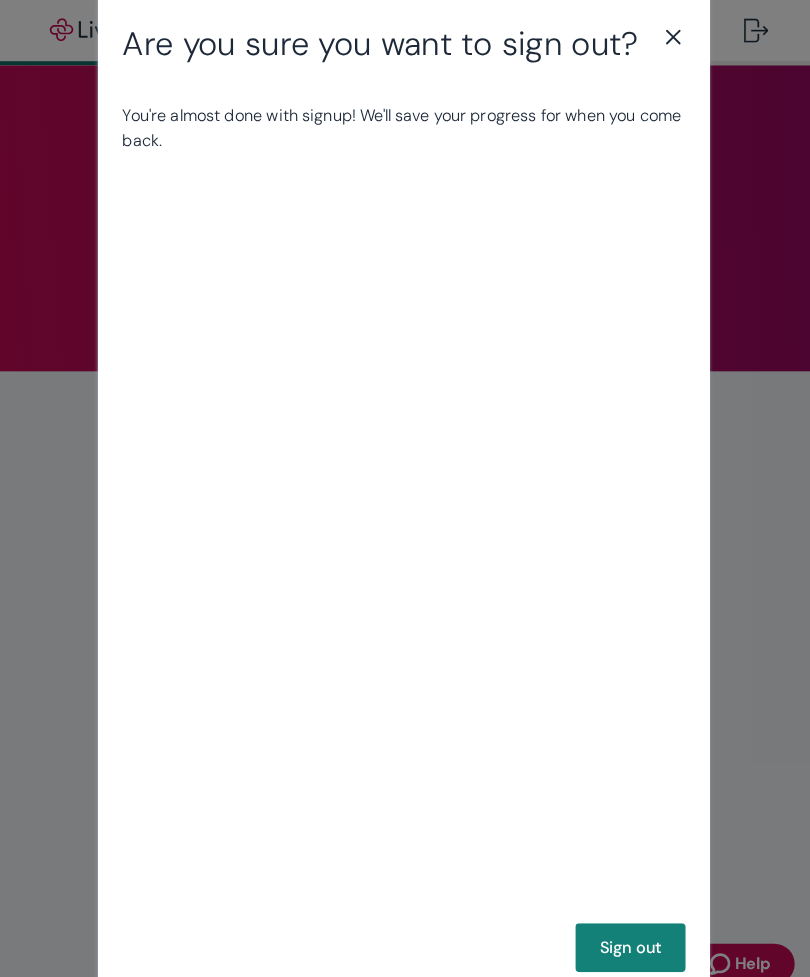 click 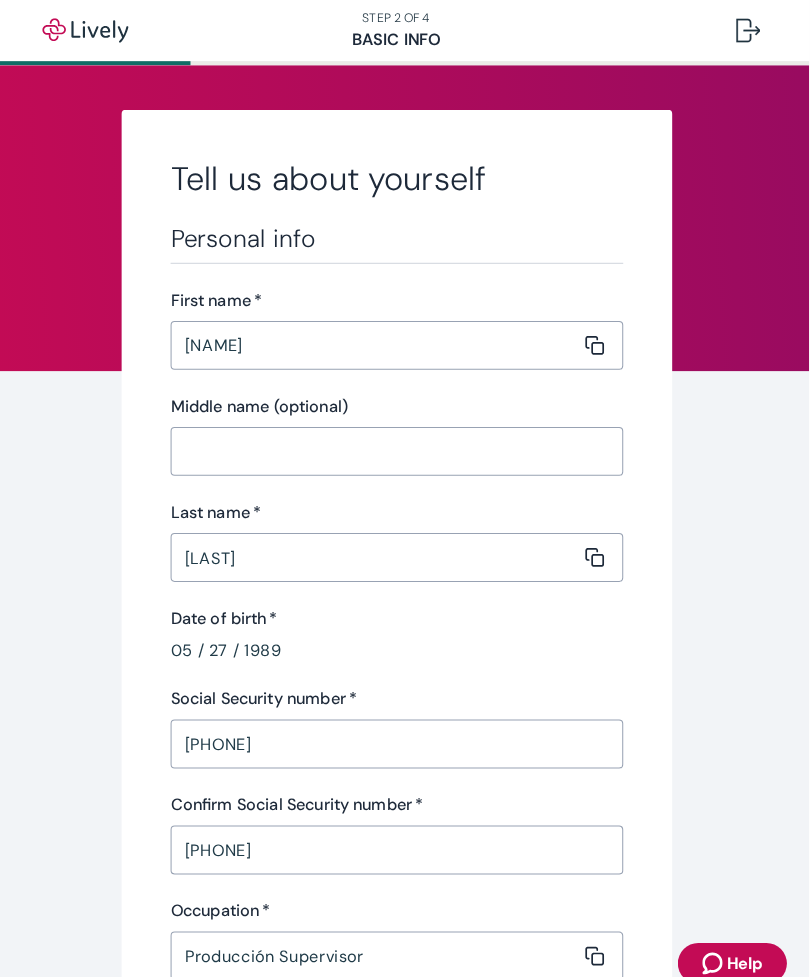 scroll, scrollTop: 0, scrollLeft: 0, axis: both 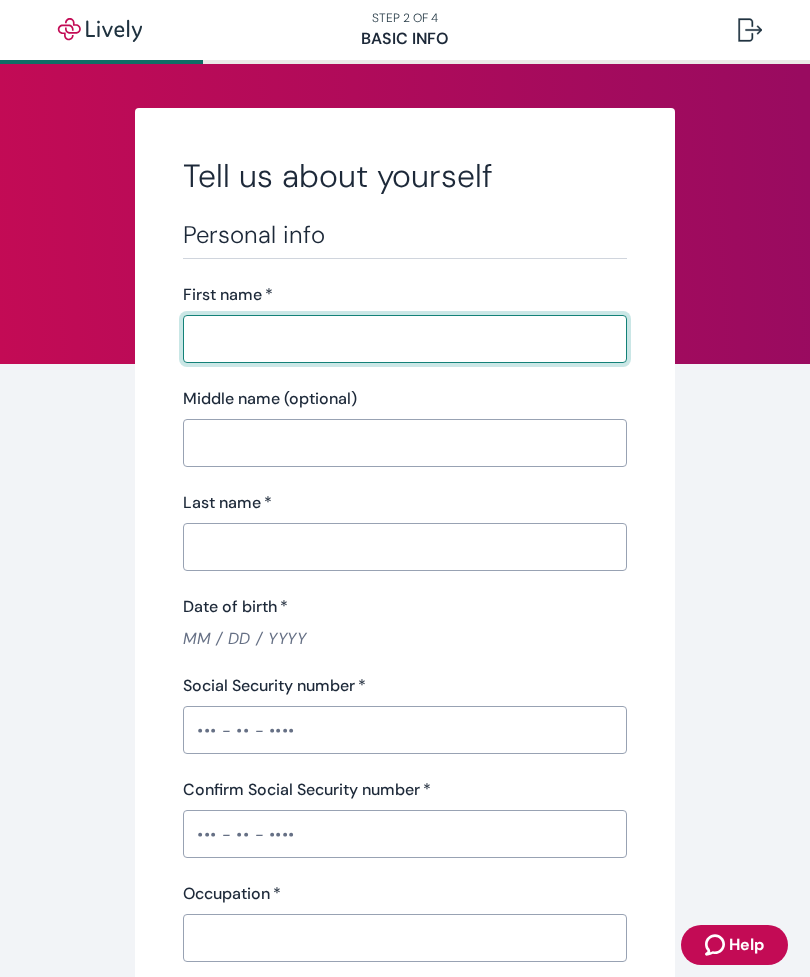 click on "STEP 2 OF 4 Basic Info" at bounding box center (405, 30) 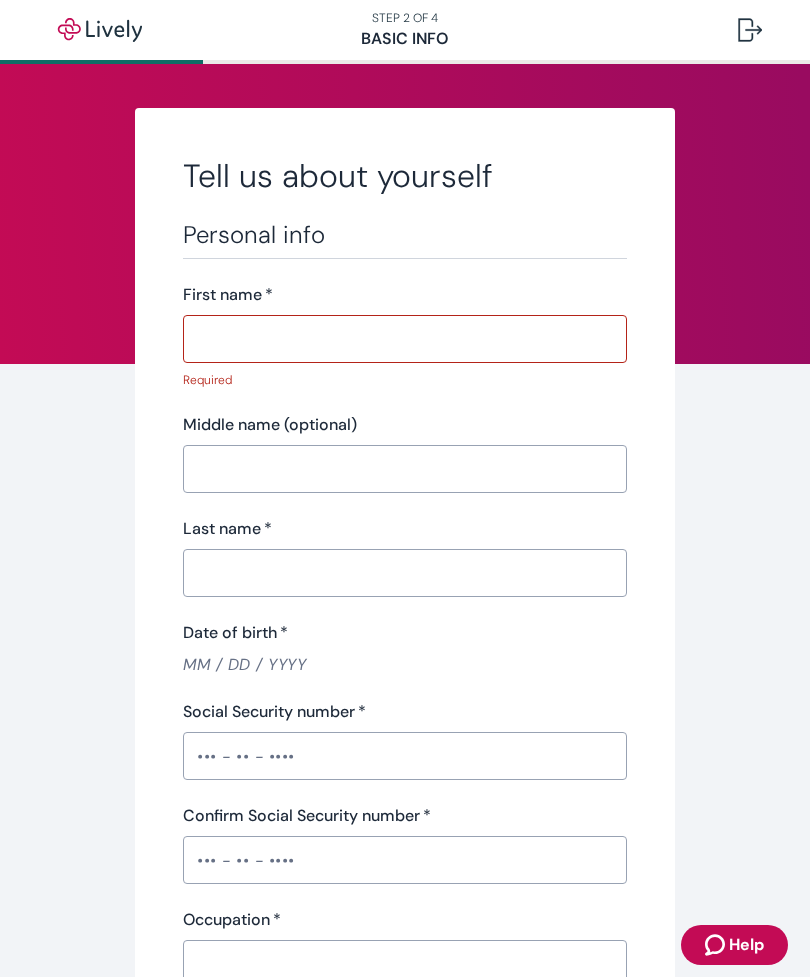 click at bounding box center (750, 30) 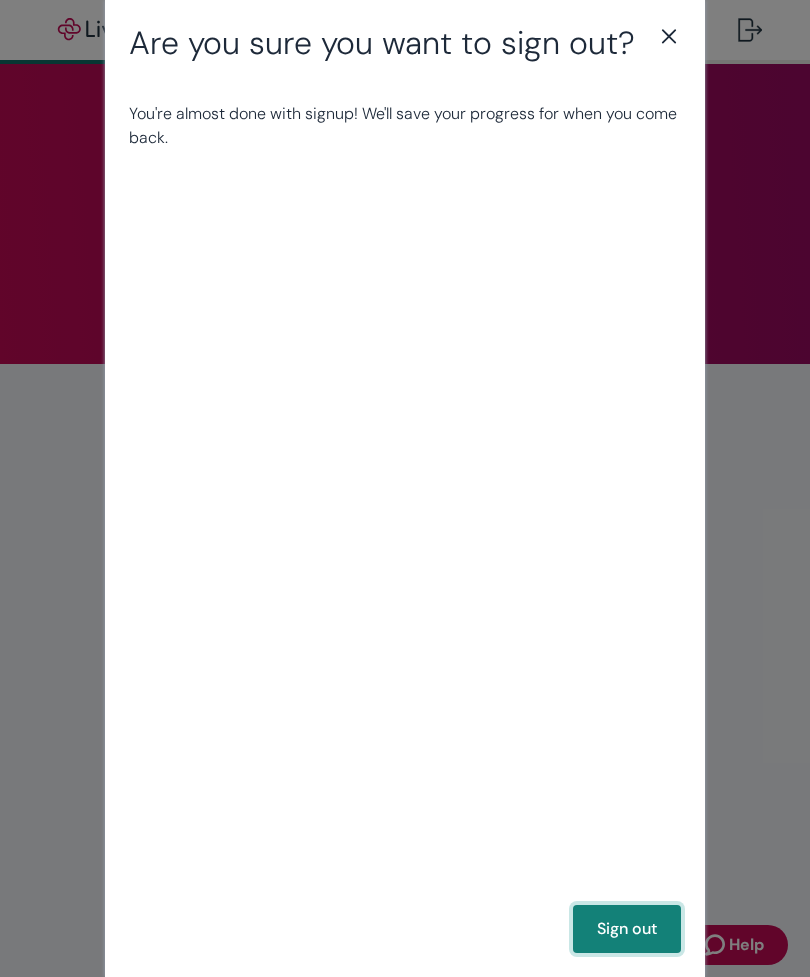 click on "Sign out" at bounding box center [627, 929] 